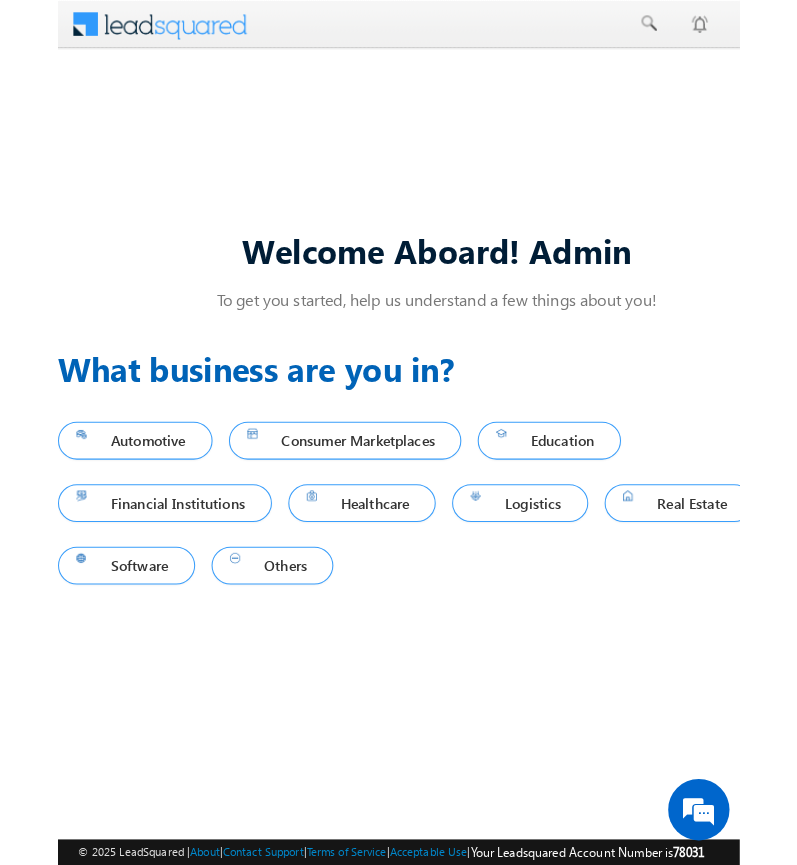 scroll, scrollTop: 0, scrollLeft: 0, axis: both 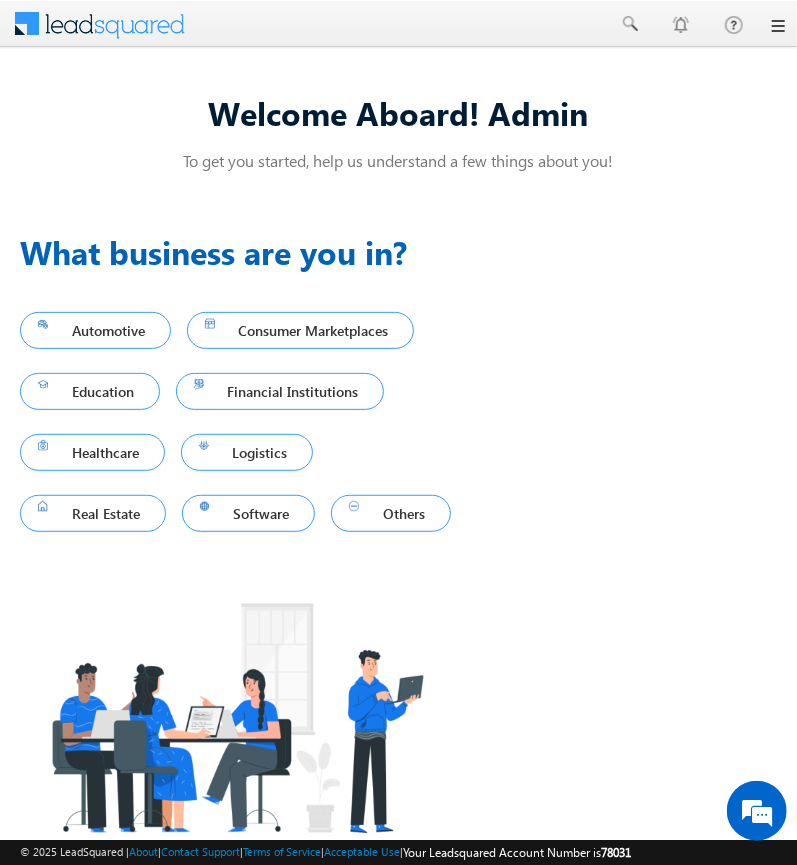 click at bounding box center [777, 26] 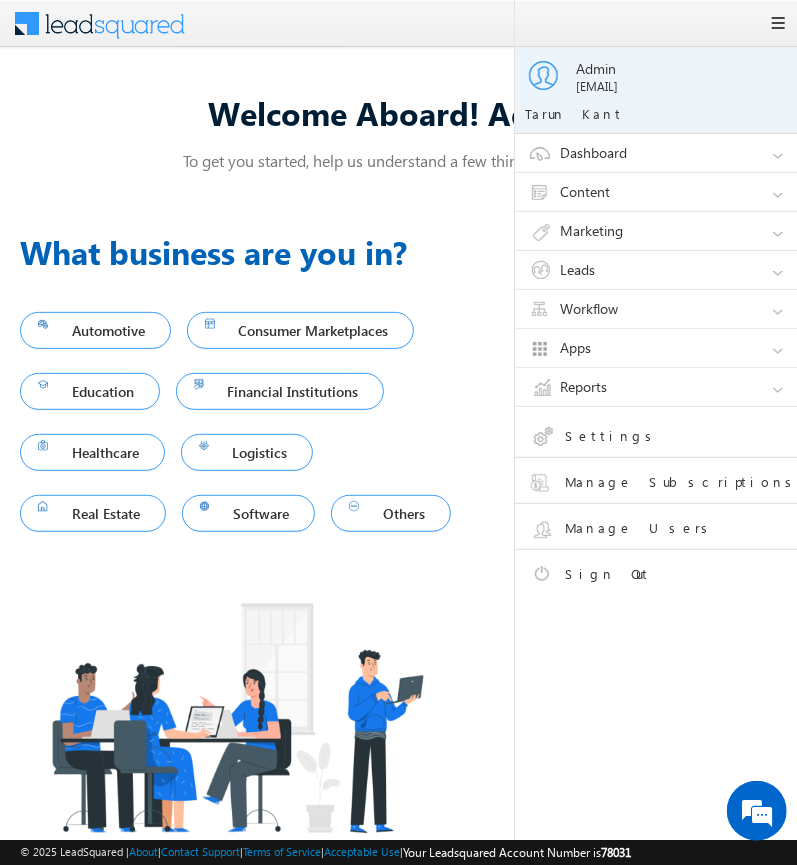 scroll, scrollTop: 0, scrollLeft: 0, axis: both 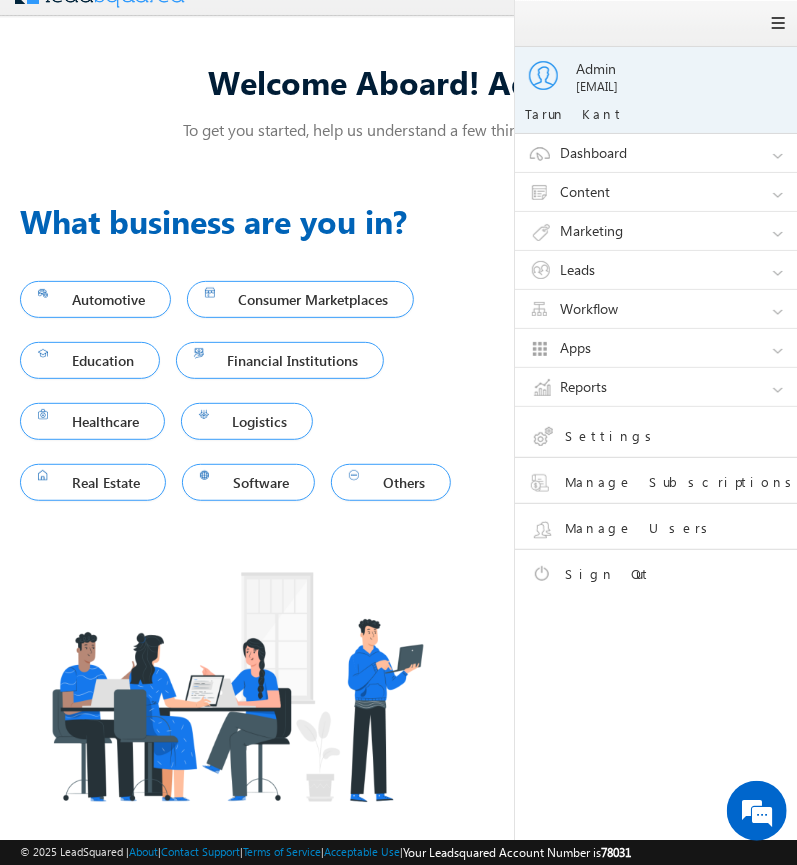 click on "Settings" at bounding box center [672, 439] 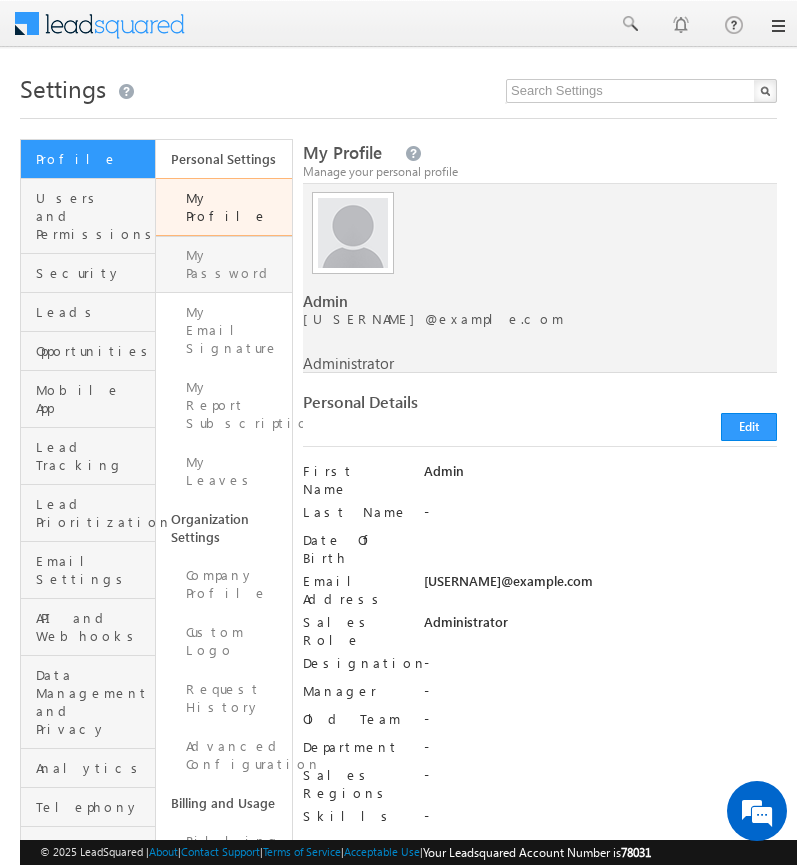 scroll, scrollTop: 0, scrollLeft: 0, axis: both 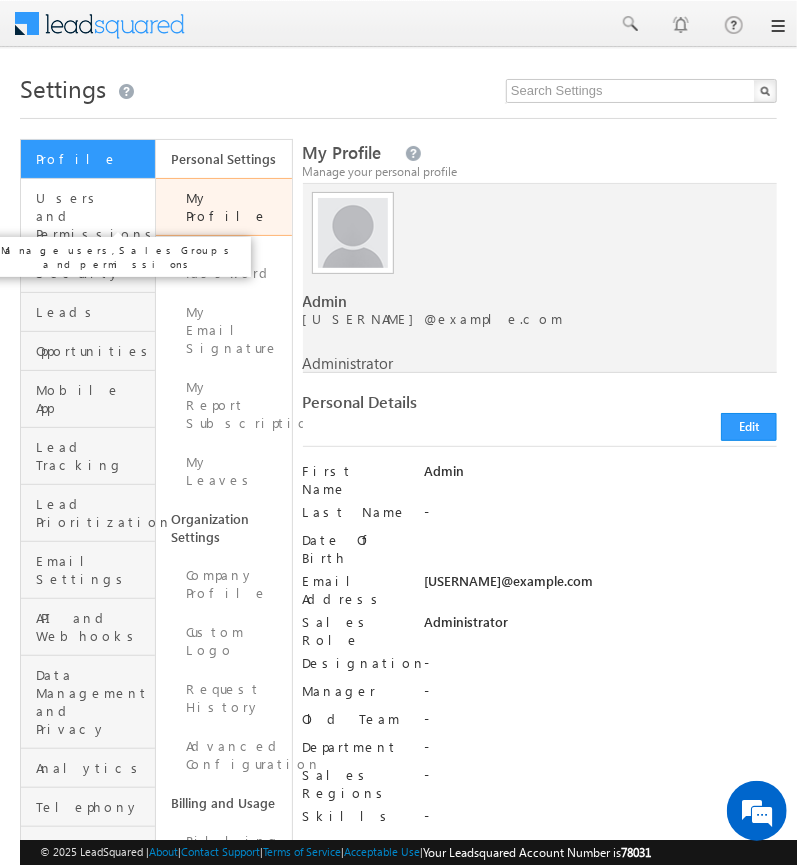 click on "Users and Permissions" at bounding box center [93, 216] 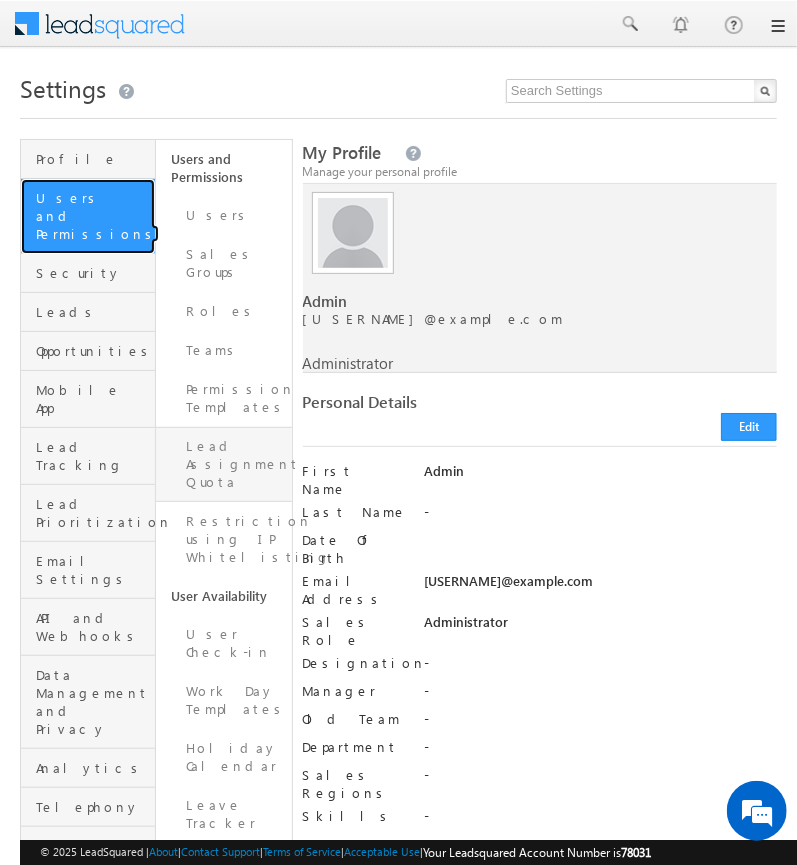 scroll, scrollTop: 178, scrollLeft: 0, axis: vertical 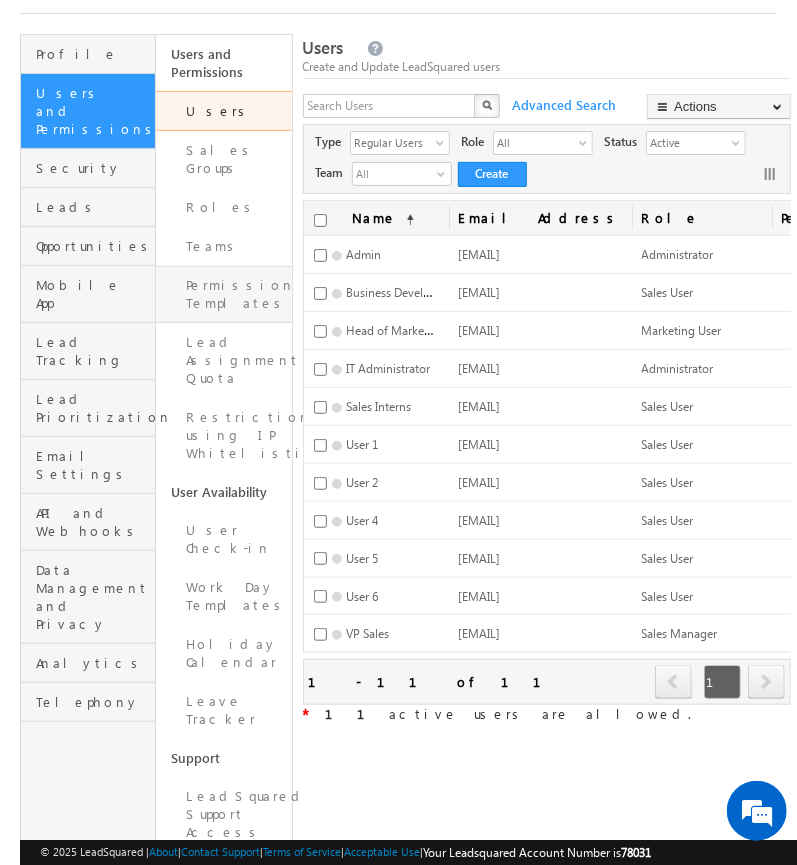 click on "Permission Templates" at bounding box center [223, 294] 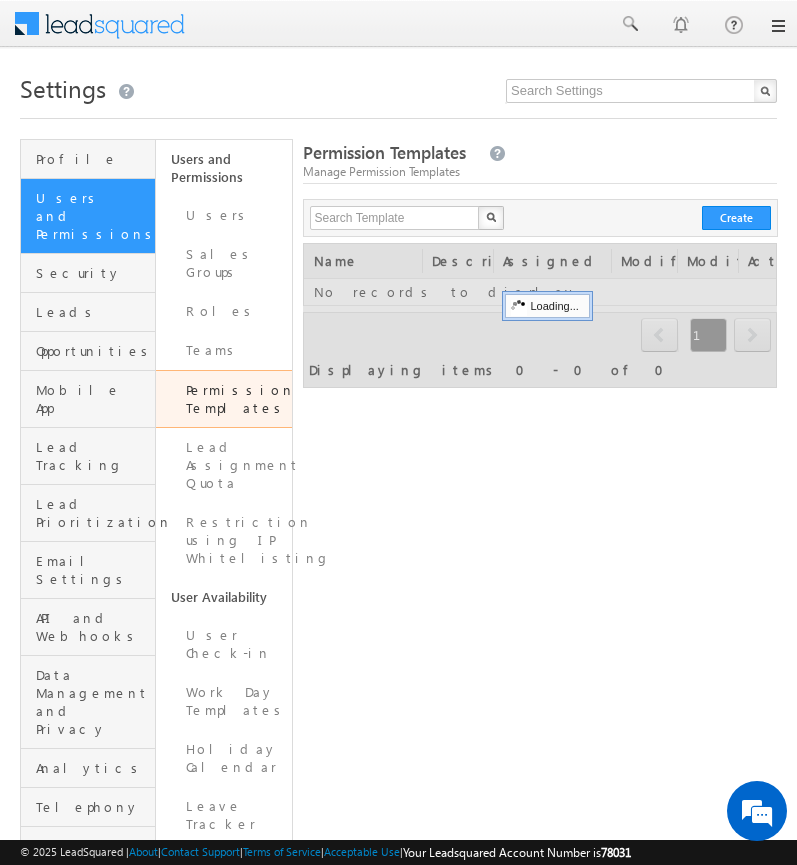 scroll, scrollTop: 0, scrollLeft: 0, axis: both 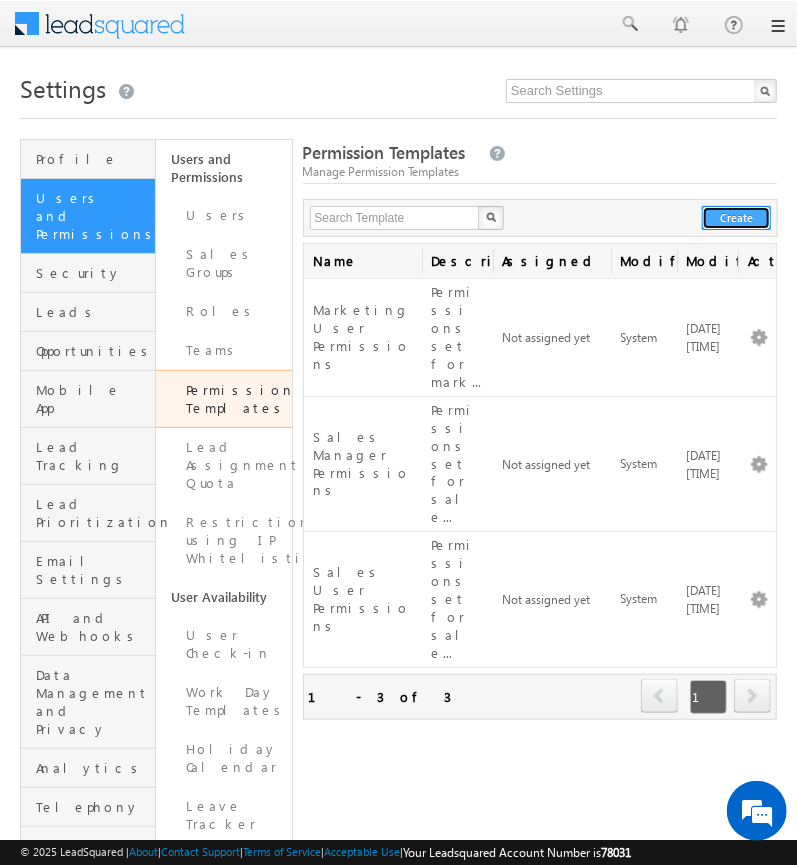 click on "Create" at bounding box center [736, 218] 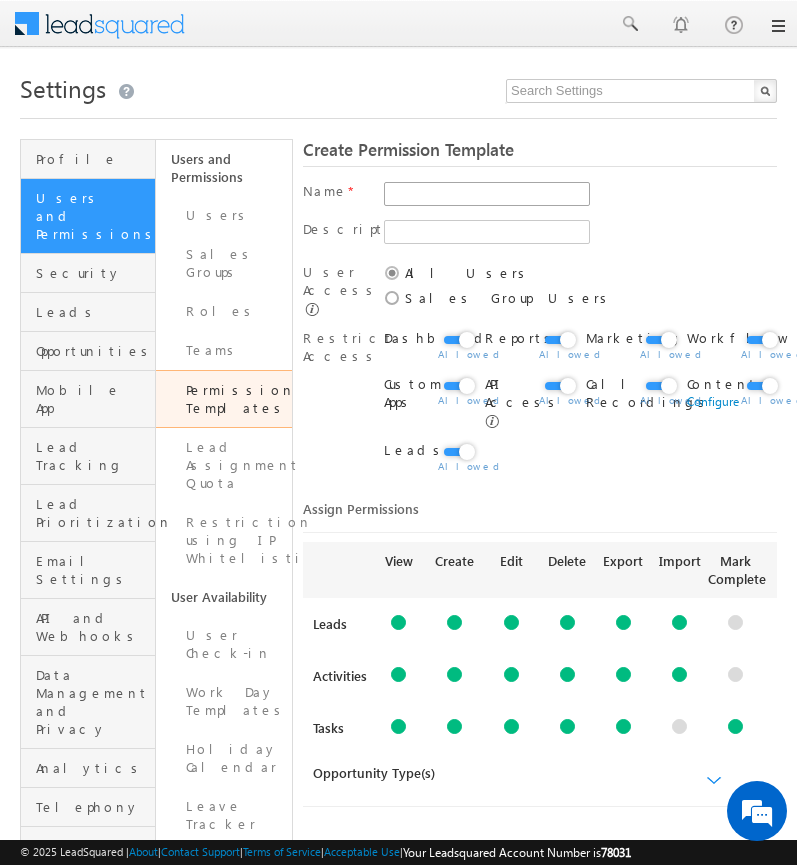 scroll, scrollTop: 0, scrollLeft: 0, axis: both 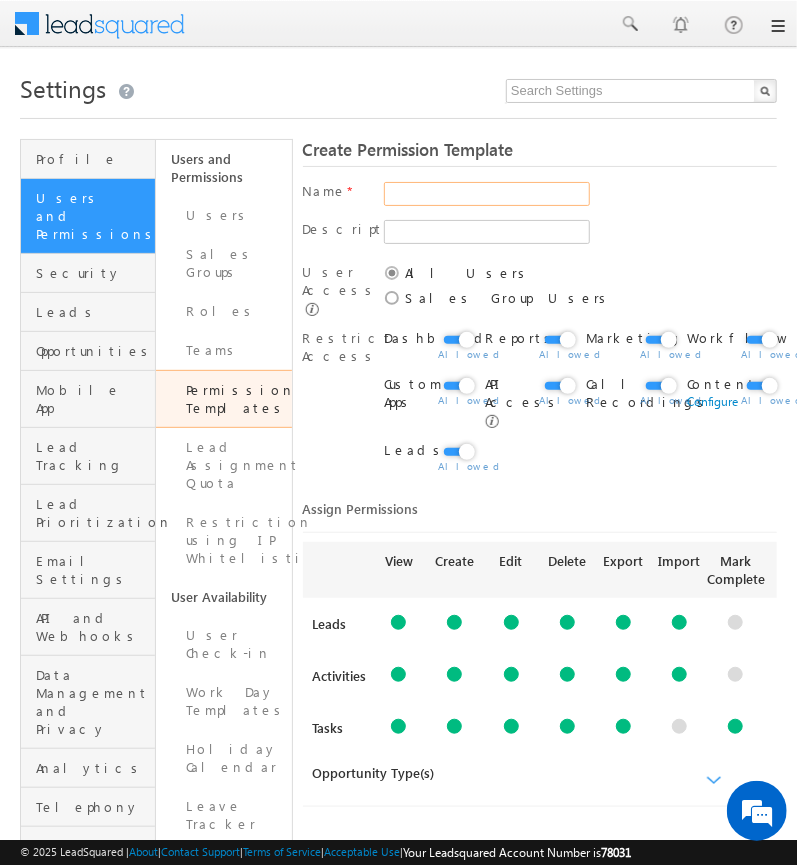 click at bounding box center (487, 194) 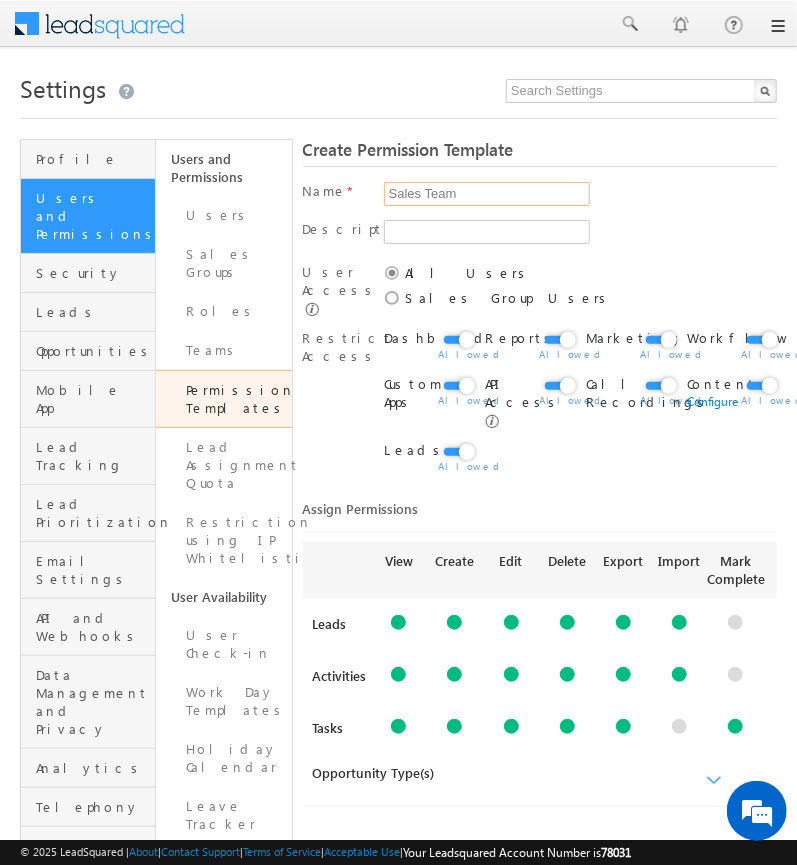 type on "Sales Team" 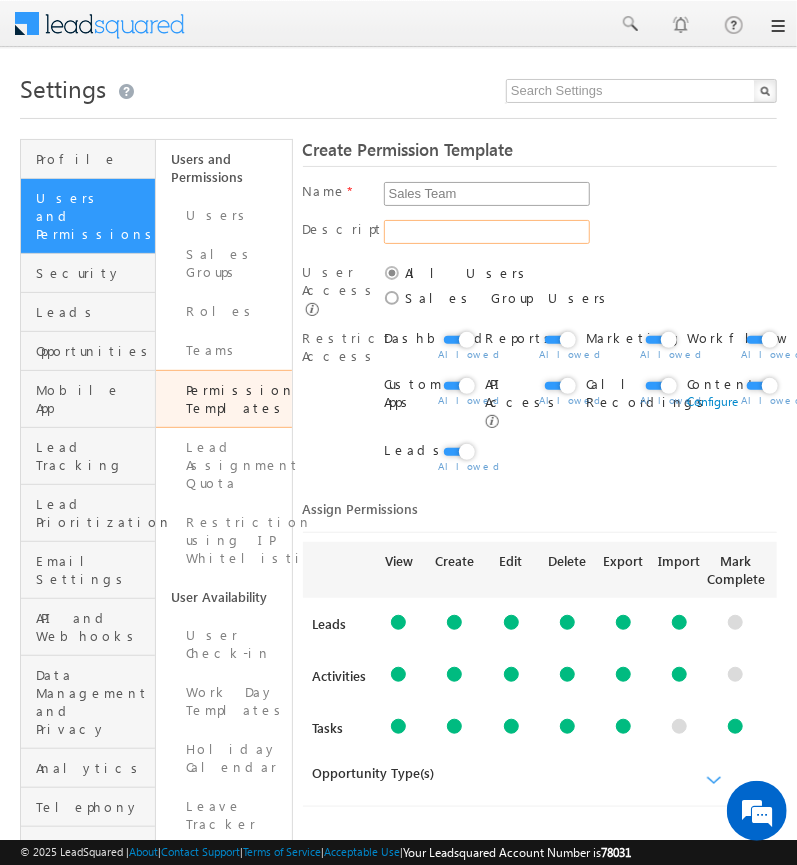 scroll, scrollTop: 0, scrollLeft: 0, axis: both 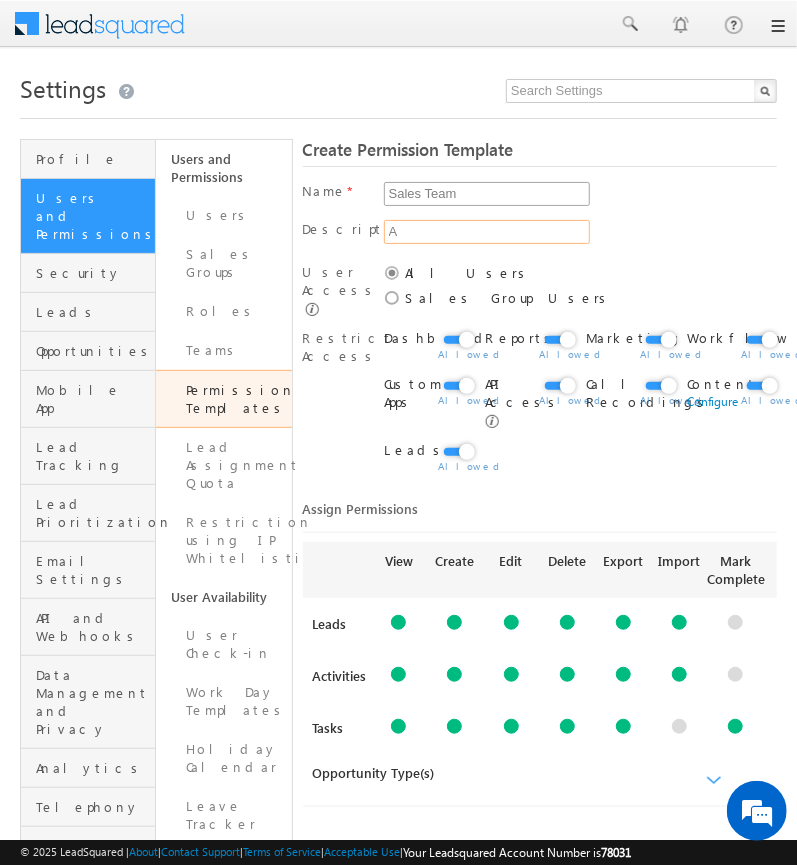 type 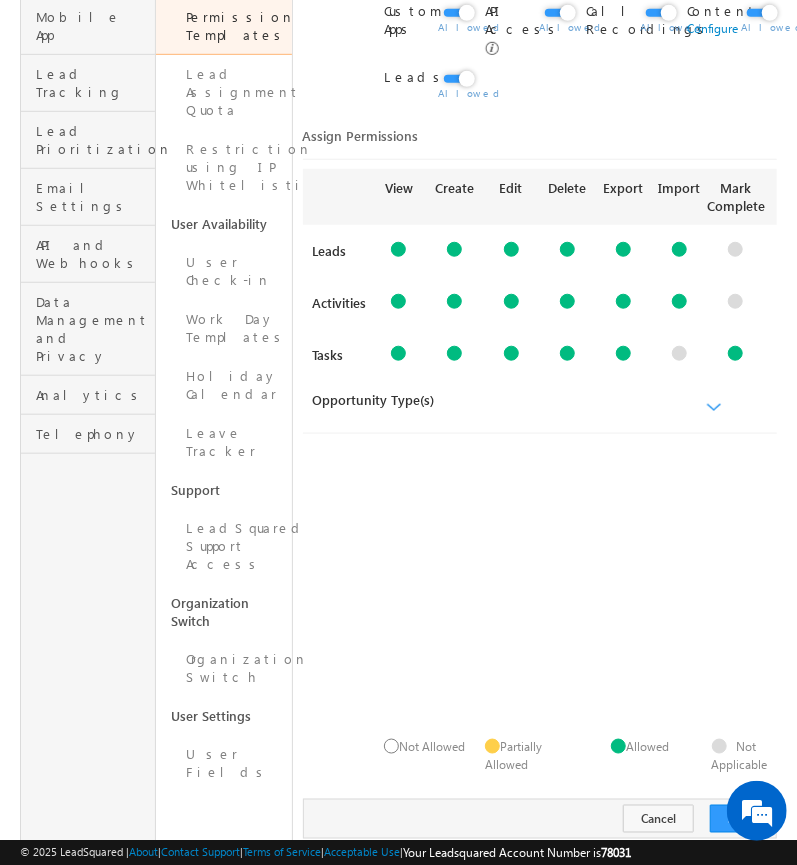 scroll, scrollTop: 376, scrollLeft: 0, axis: vertical 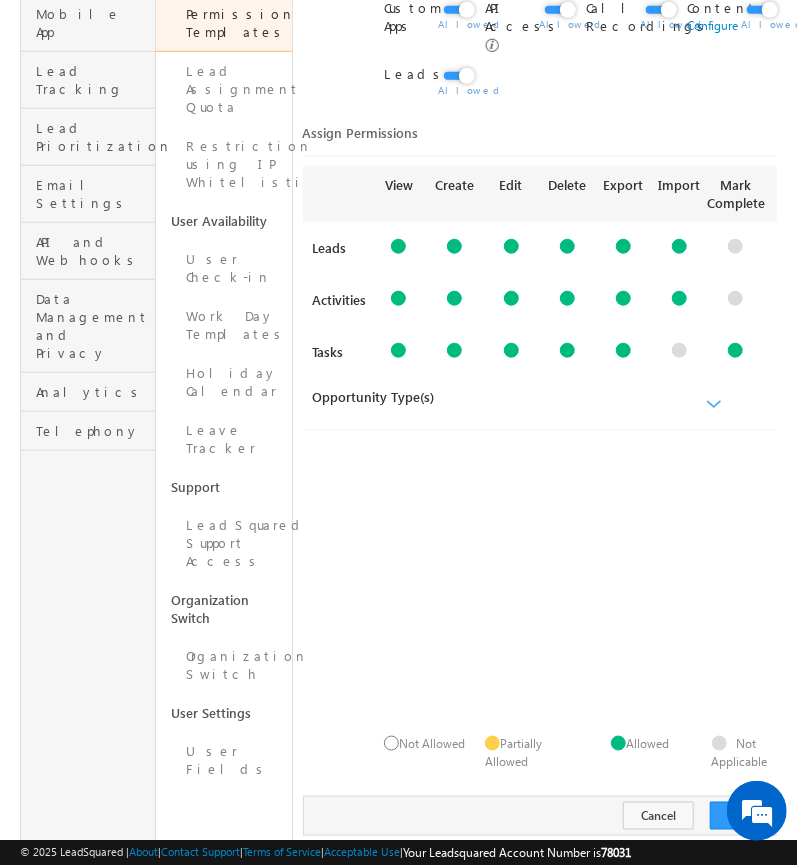 click at bounding box center (714, 406) 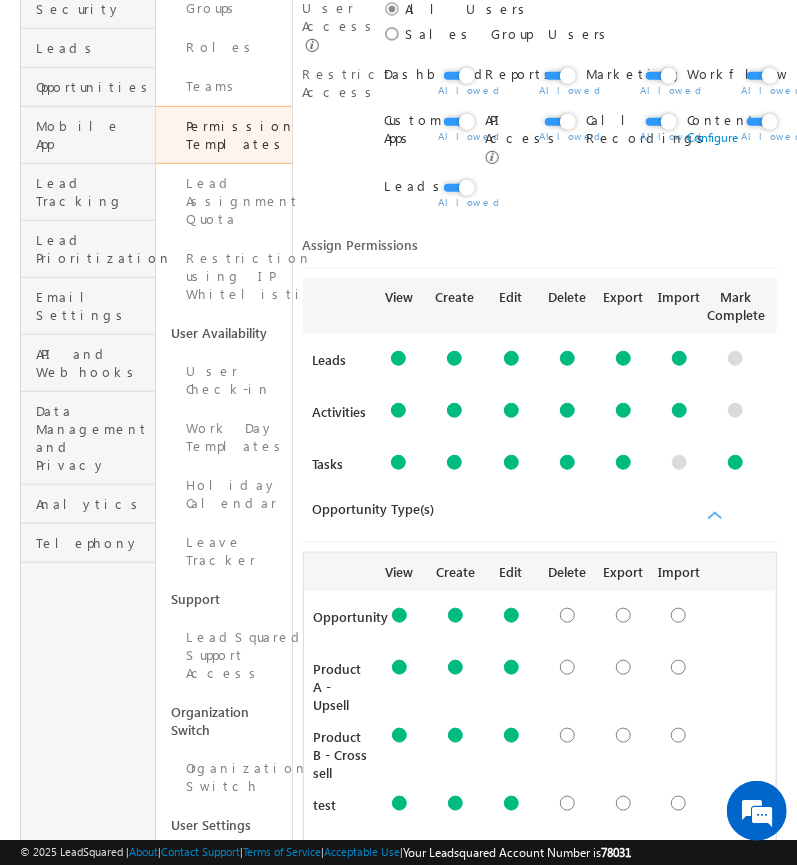 scroll, scrollTop: 261, scrollLeft: 0, axis: vertical 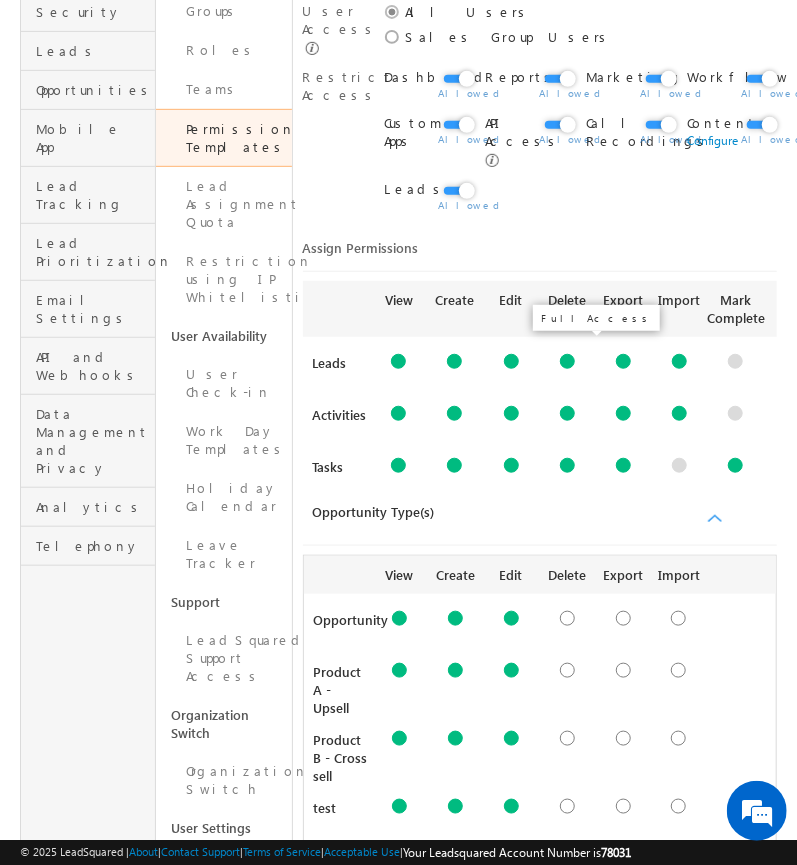 click at bounding box center [567, 361] 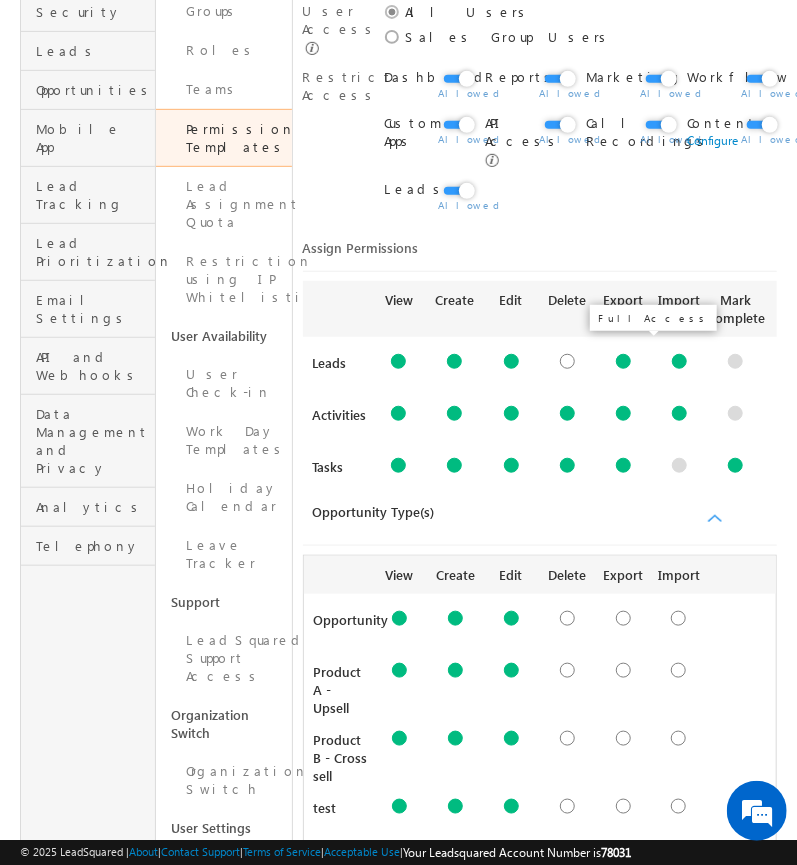 click at bounding box center [623, 361] 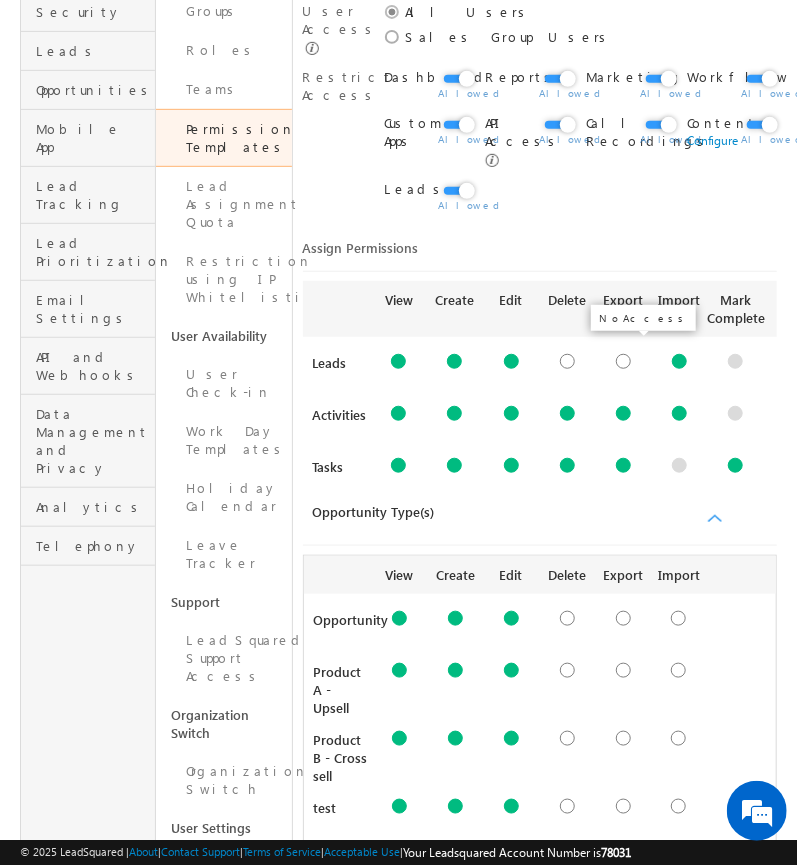 click at bounding box center (623, 361) 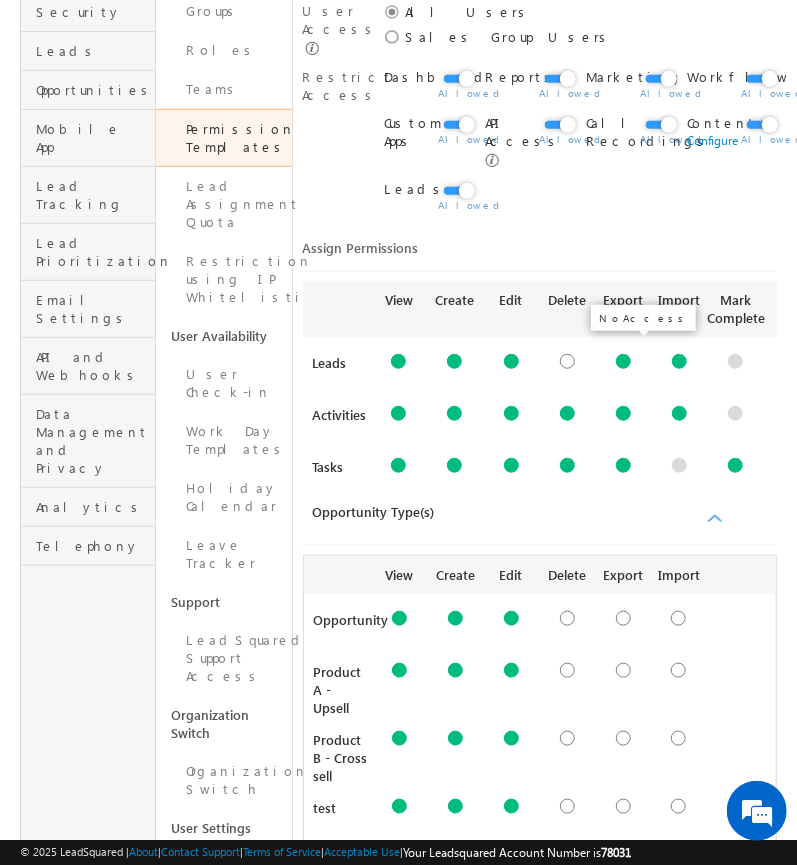 click at bounding box center (623, 361) 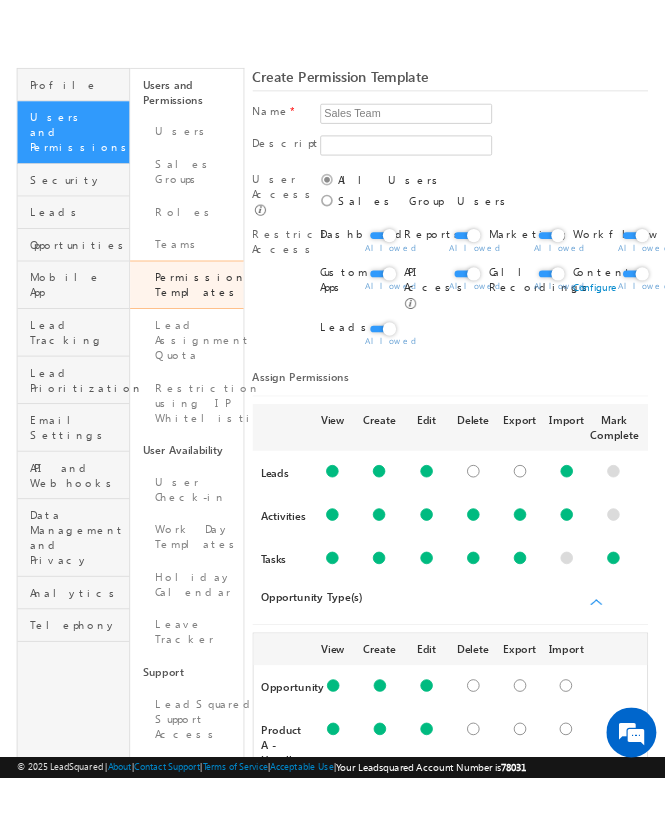 scroll, scrollTop: 122, scrollLeft: 0, axis: vertical 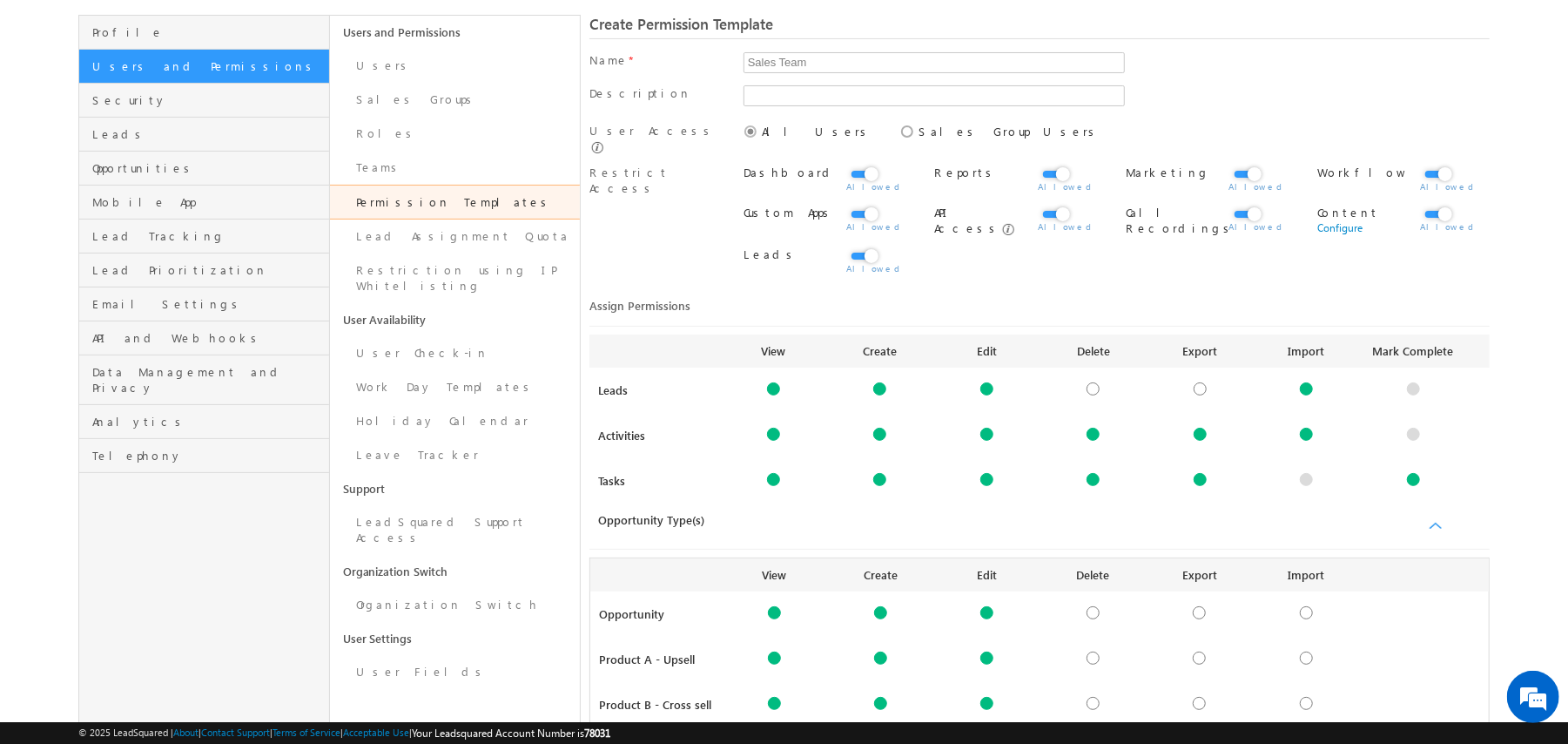 click at bounding box center (864, 165) 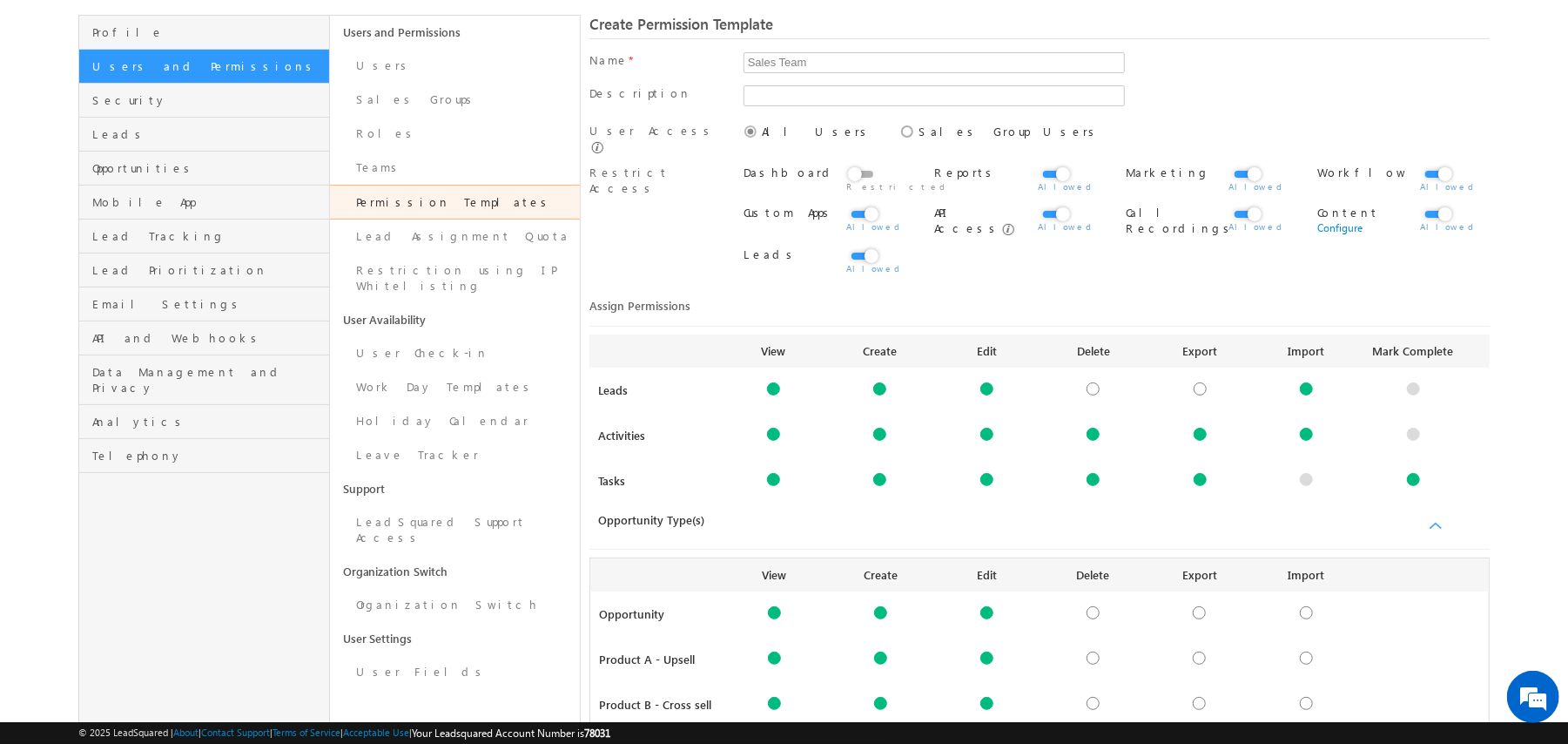 click at bounding box center [858, 186] 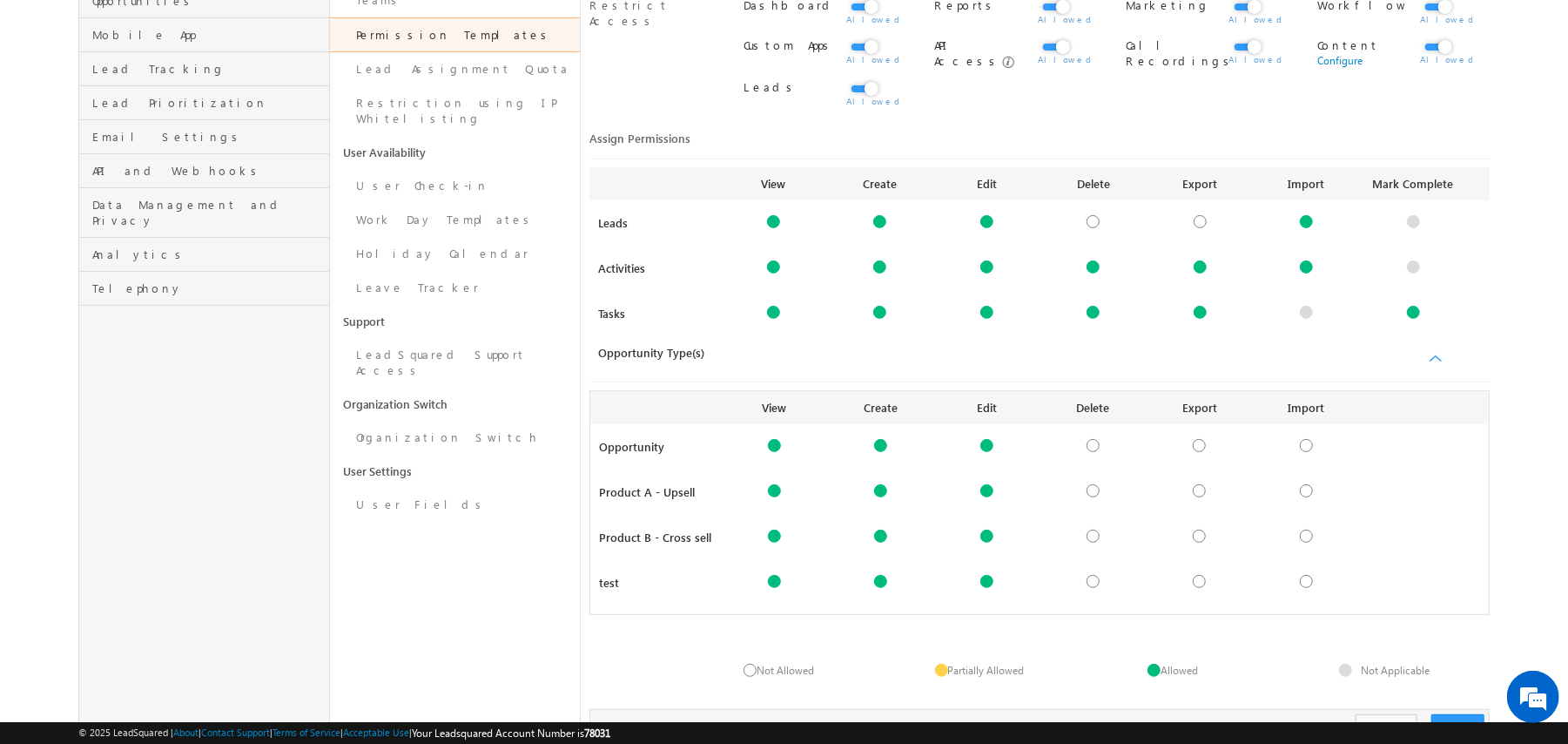 scroll, scrollTop: 272, scrollLeft: 0, axis: vertical 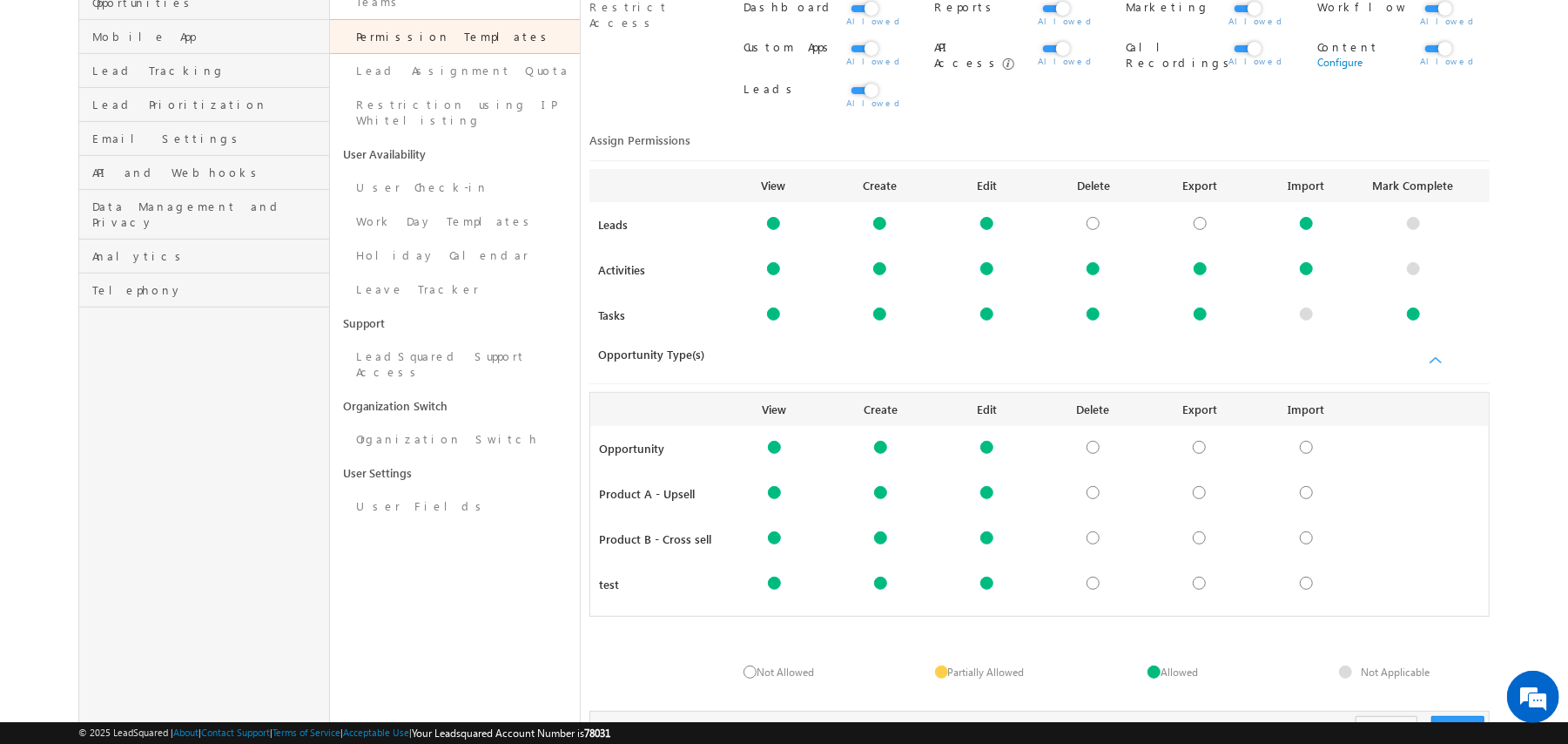 click at bounding box center [1435, 362] 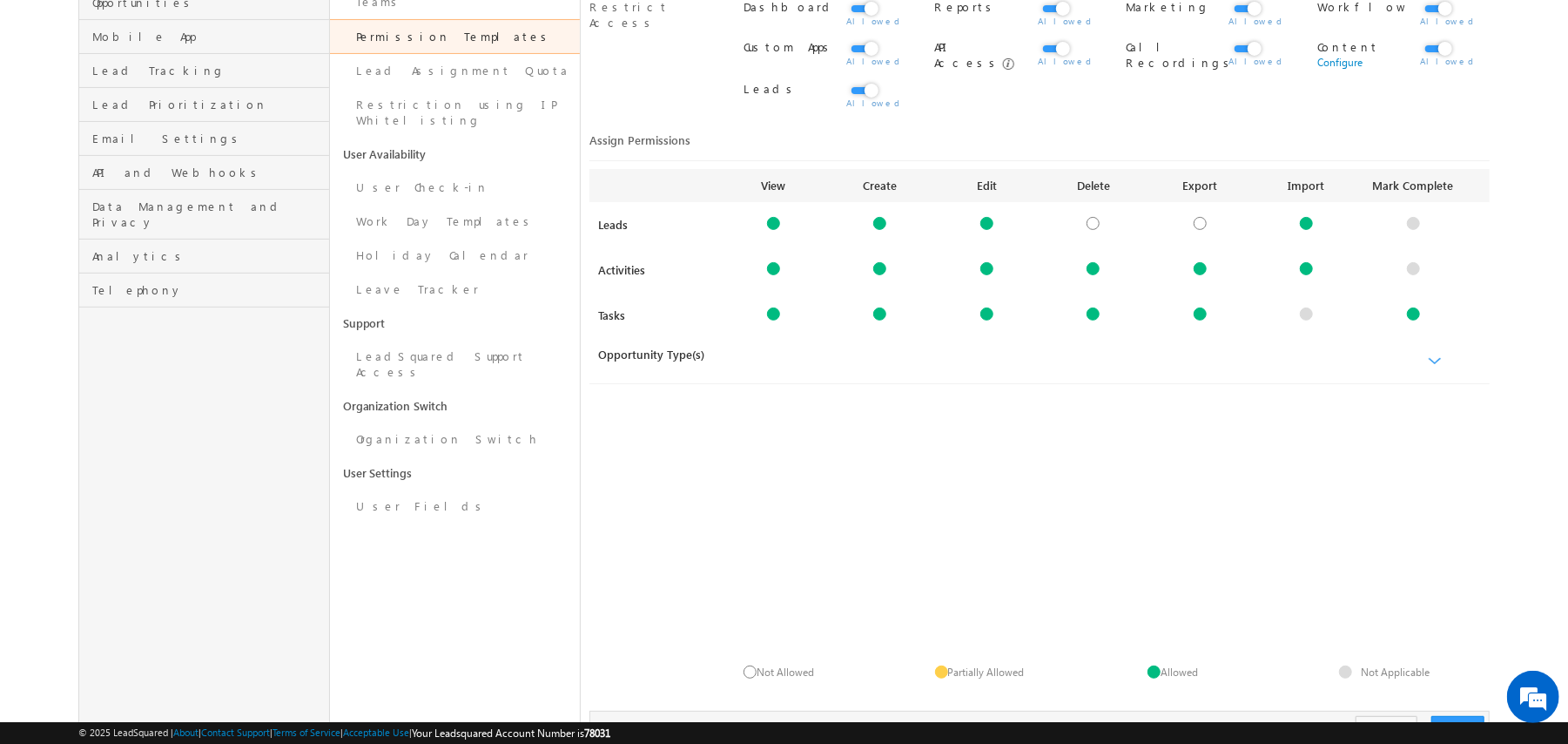 scroll, scrollTop: 0, scrollLeft: 0, axis: both 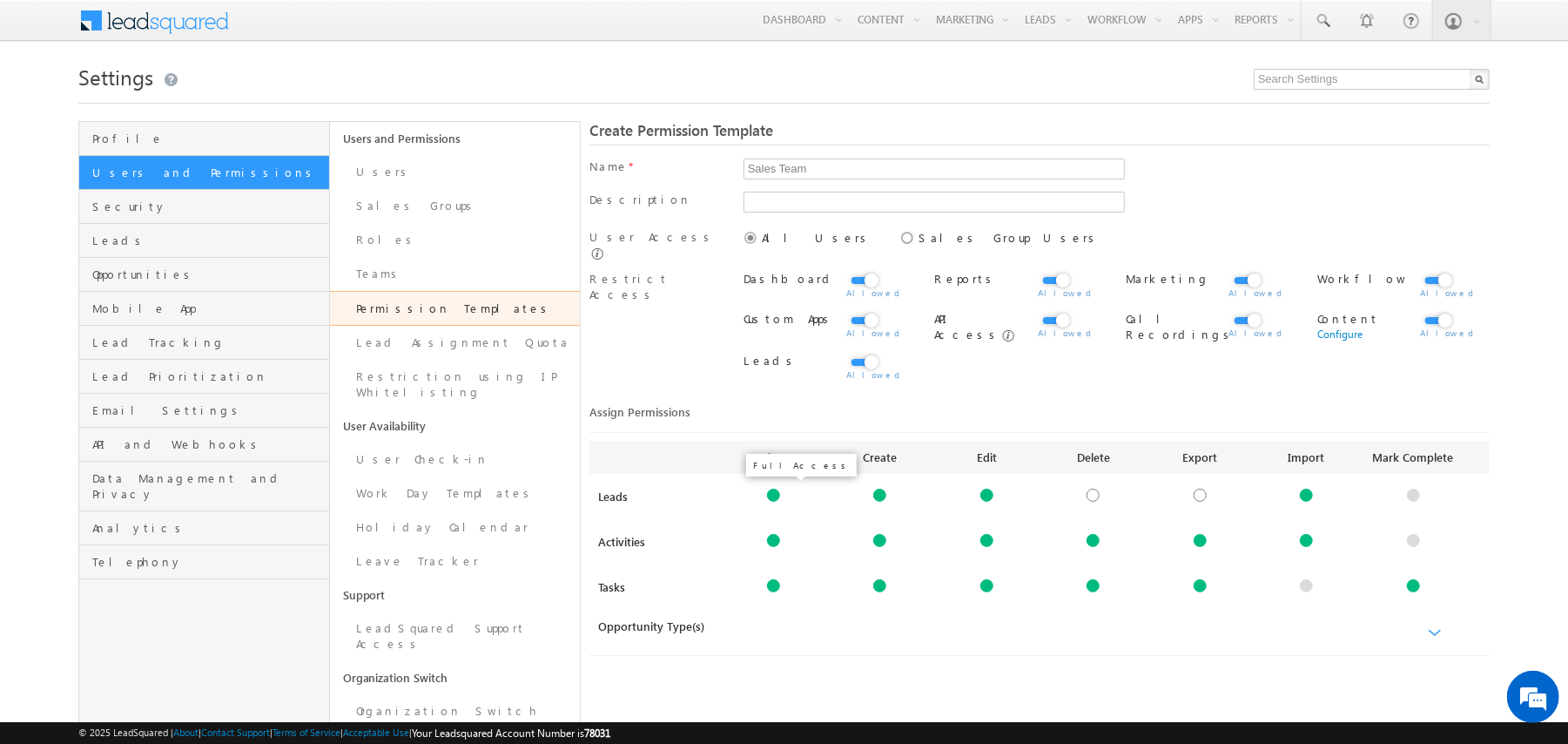 click at bounding box center [773, 495] 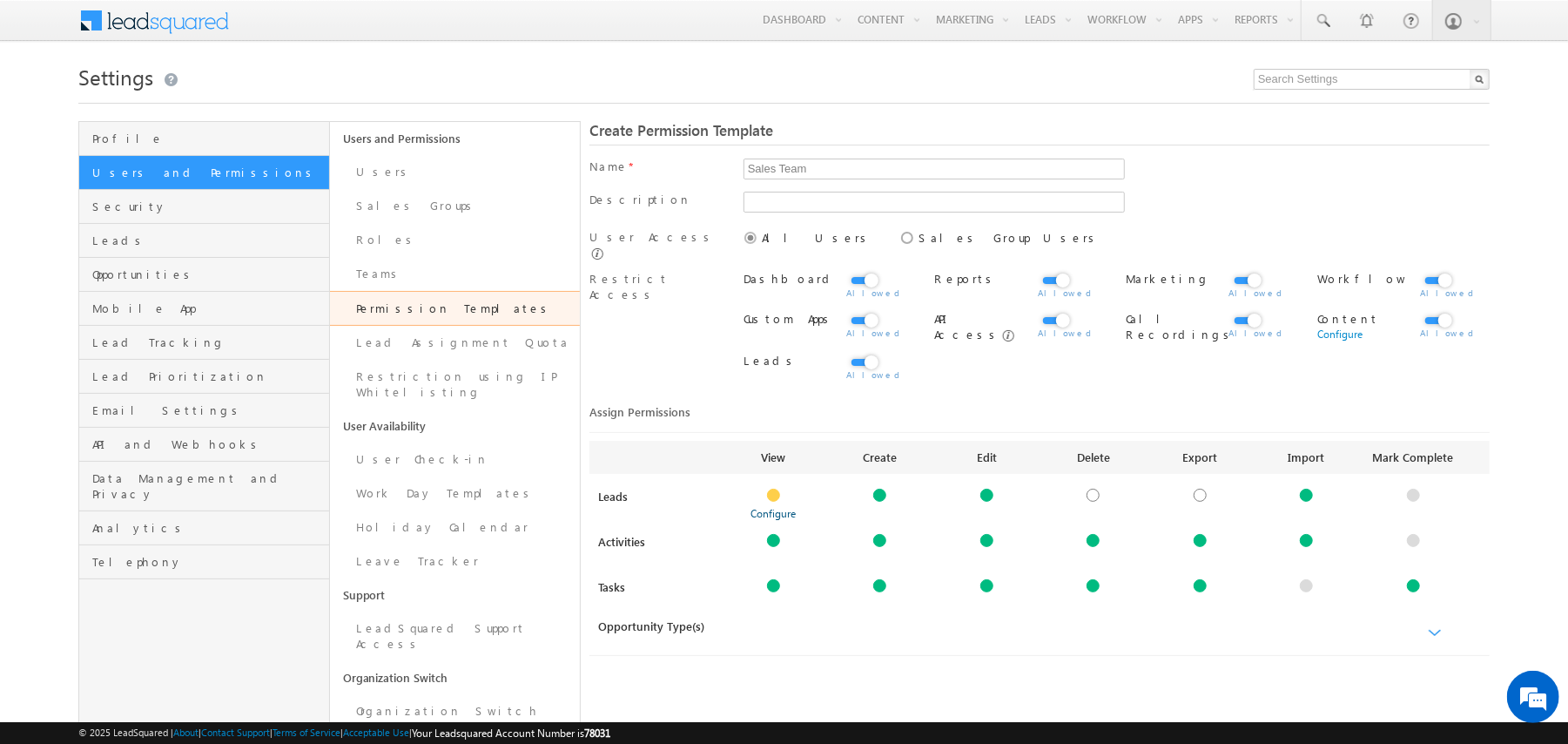 click on "Configure" at bounding box center [774, 513] 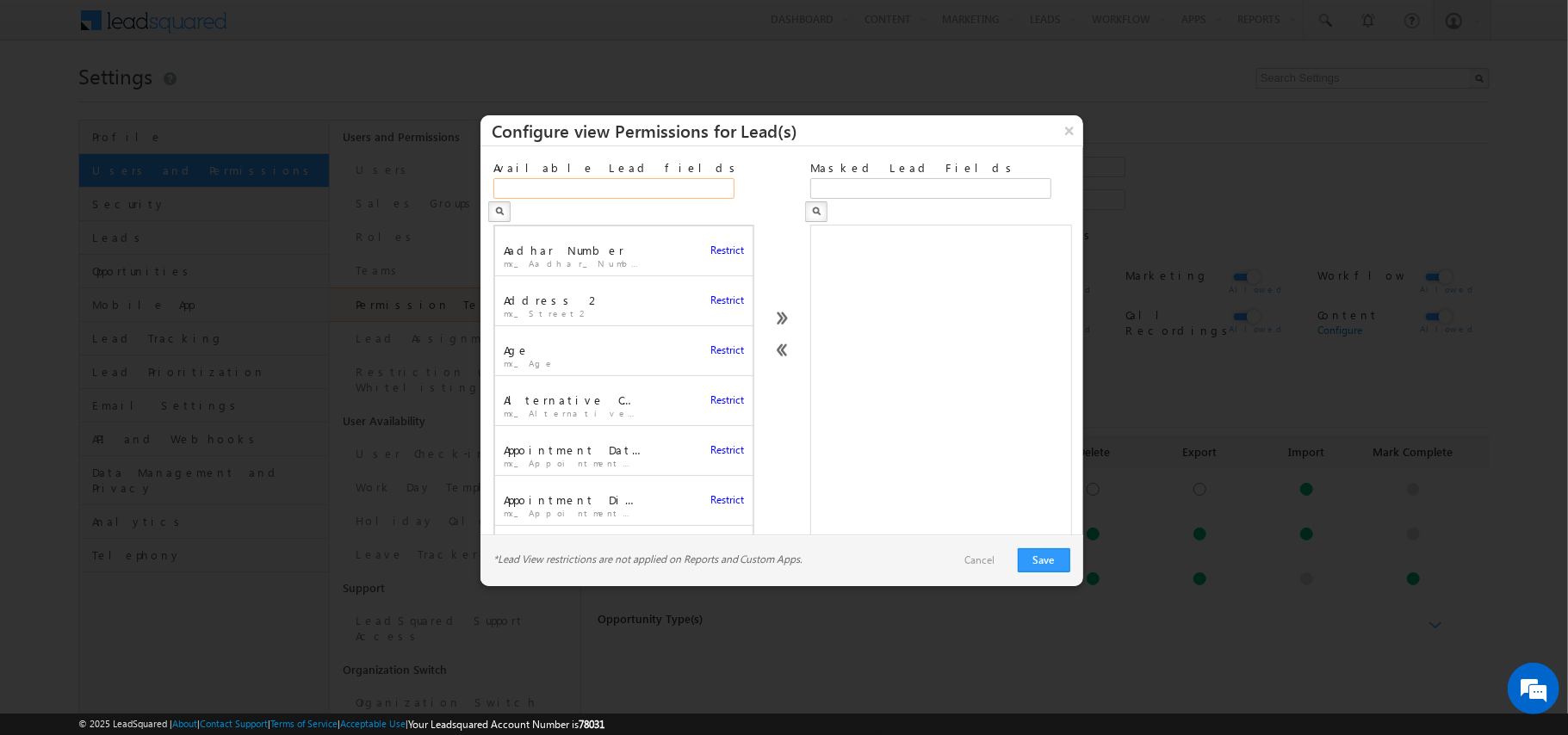 click at bounding box center (614, 188) 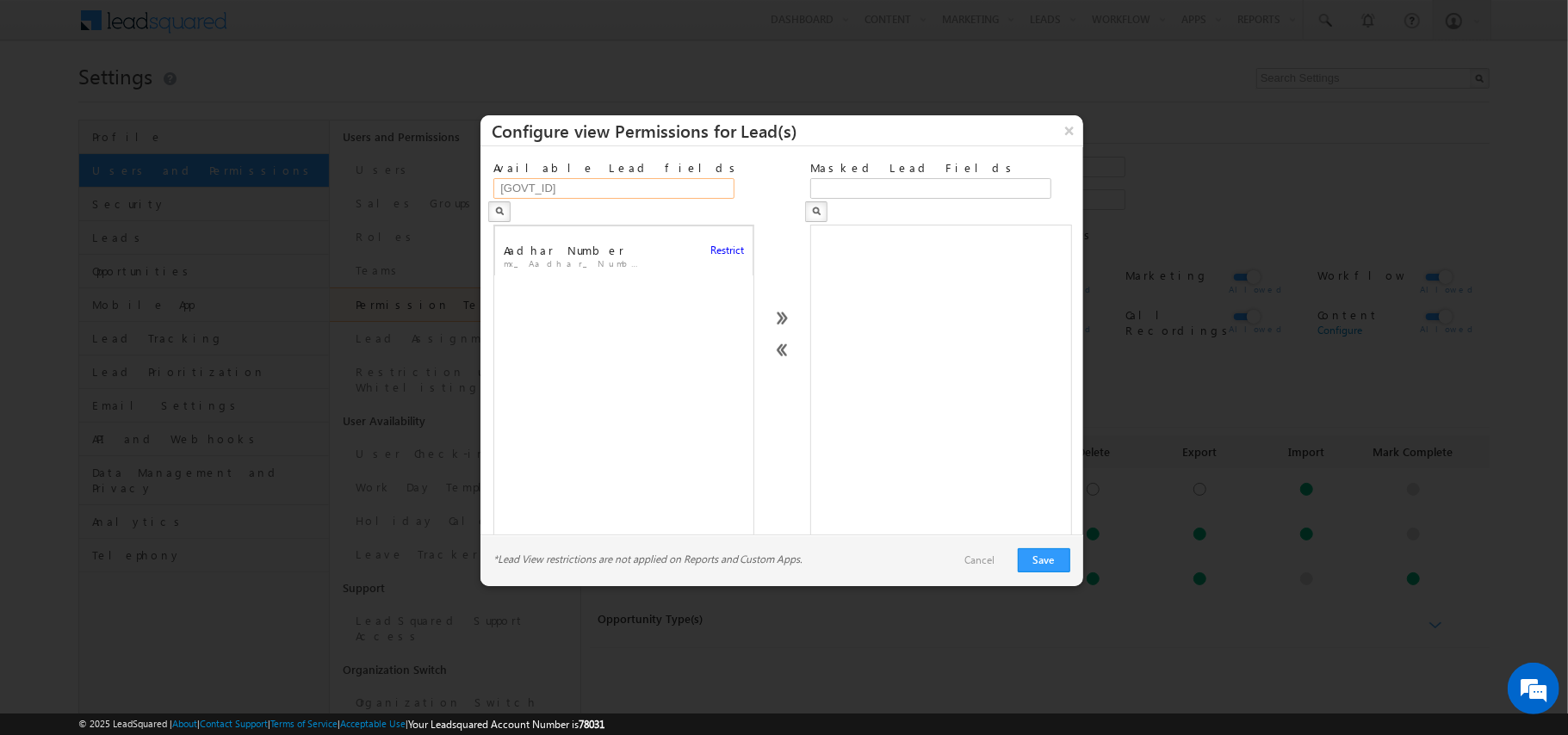 type on "[GOVT_ID]" 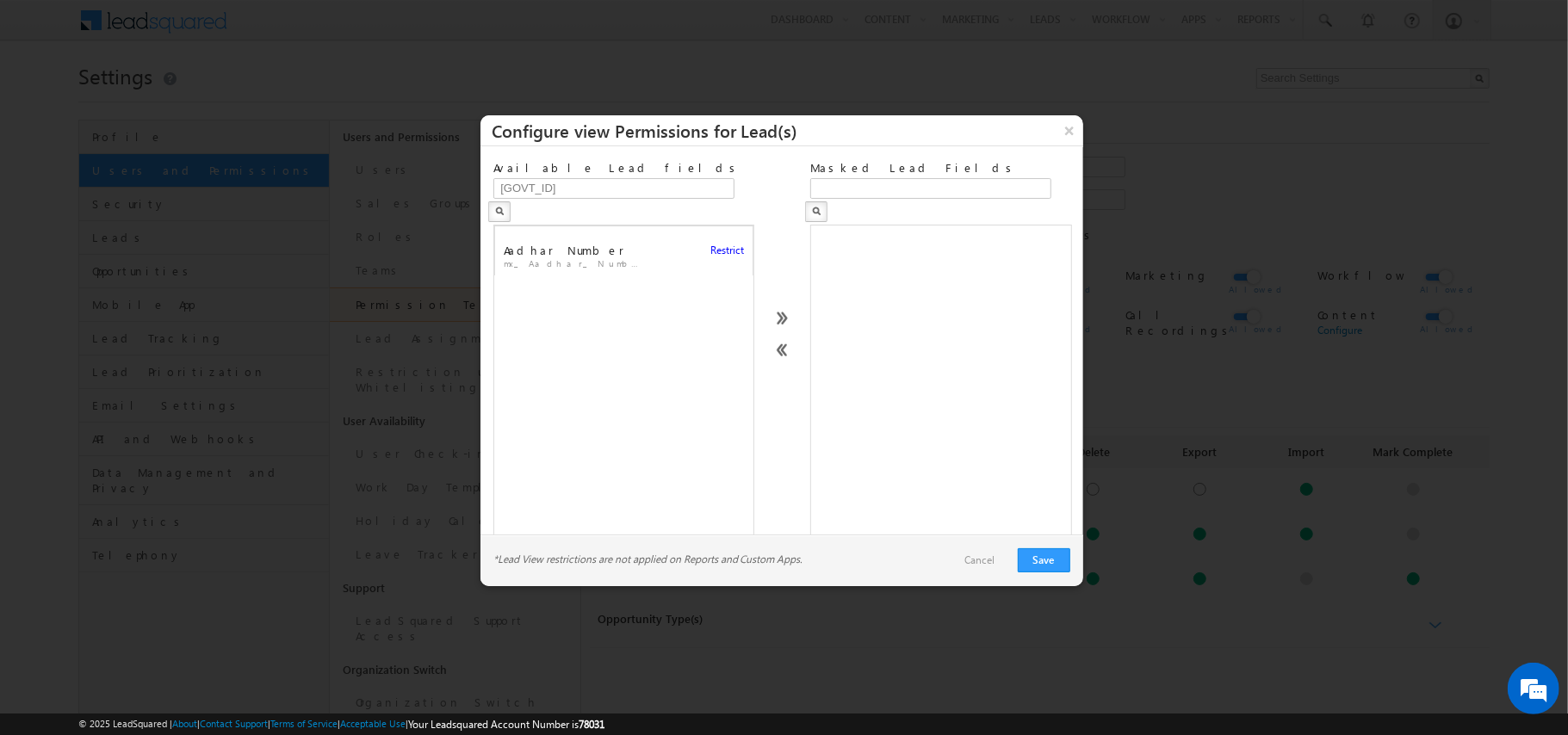 click on "Restrict" at bounding box center (727, 250) 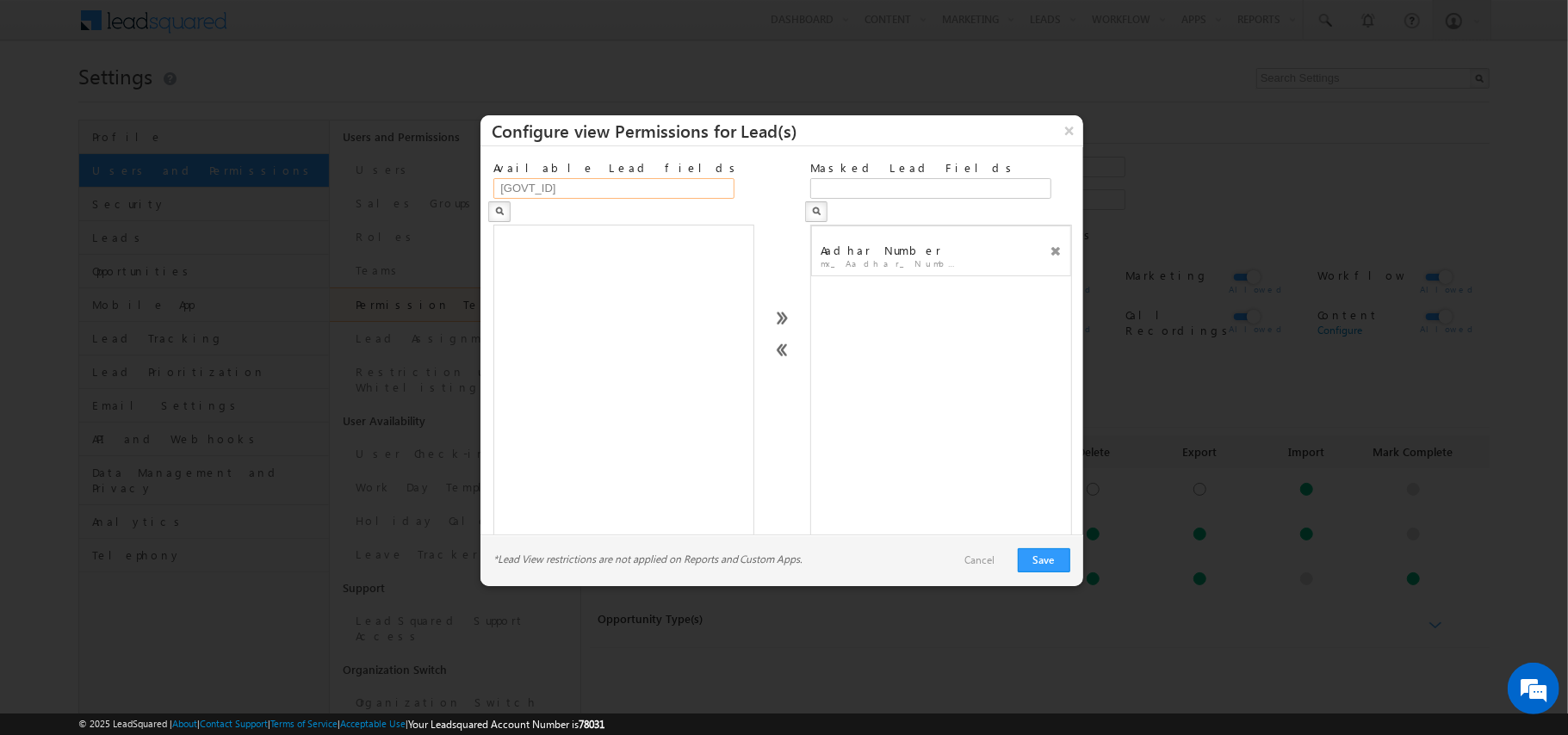 drag, startPoint x: 655, startPoint y: 191, endPoint x: 467, endPoint y: 207, distance: 188.67962 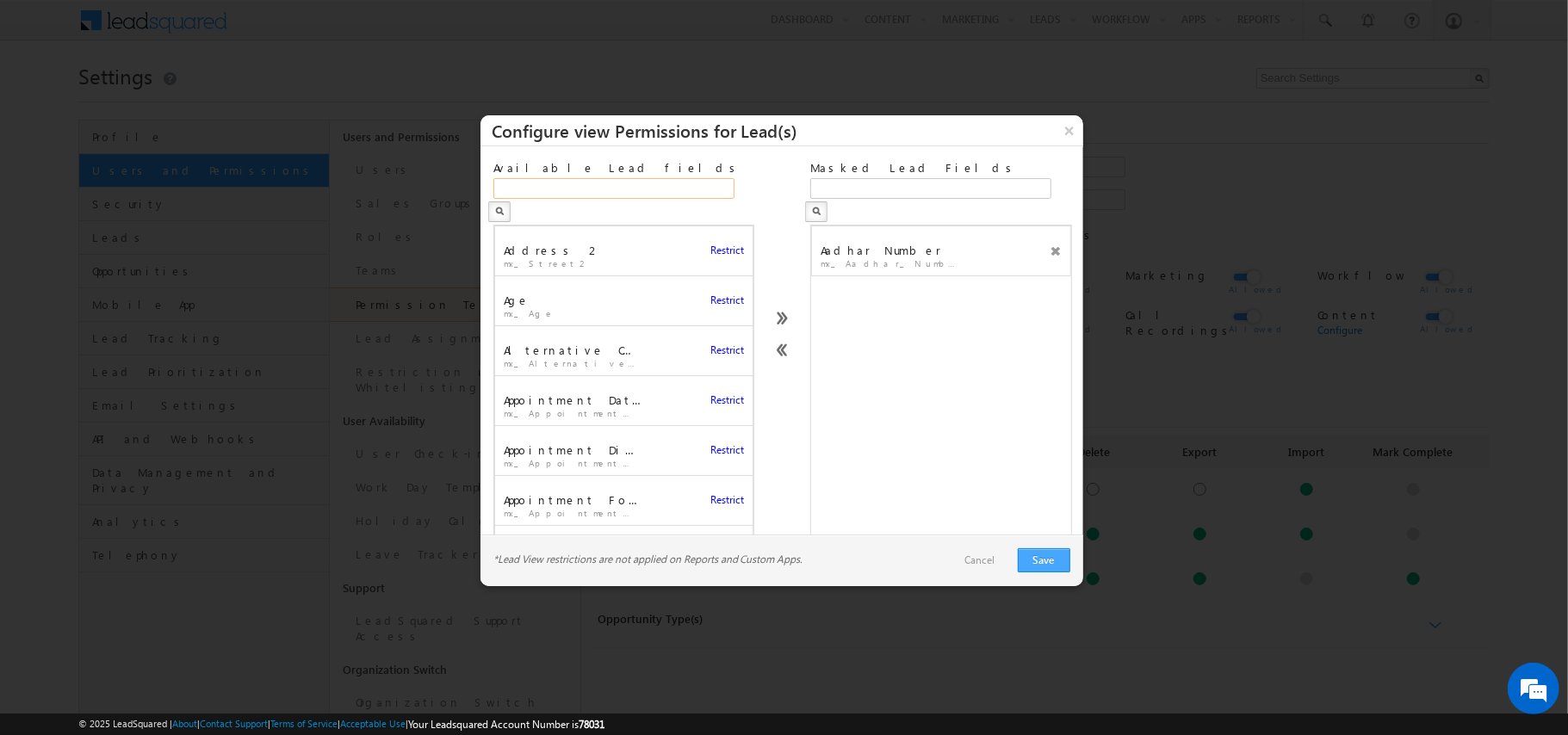 type 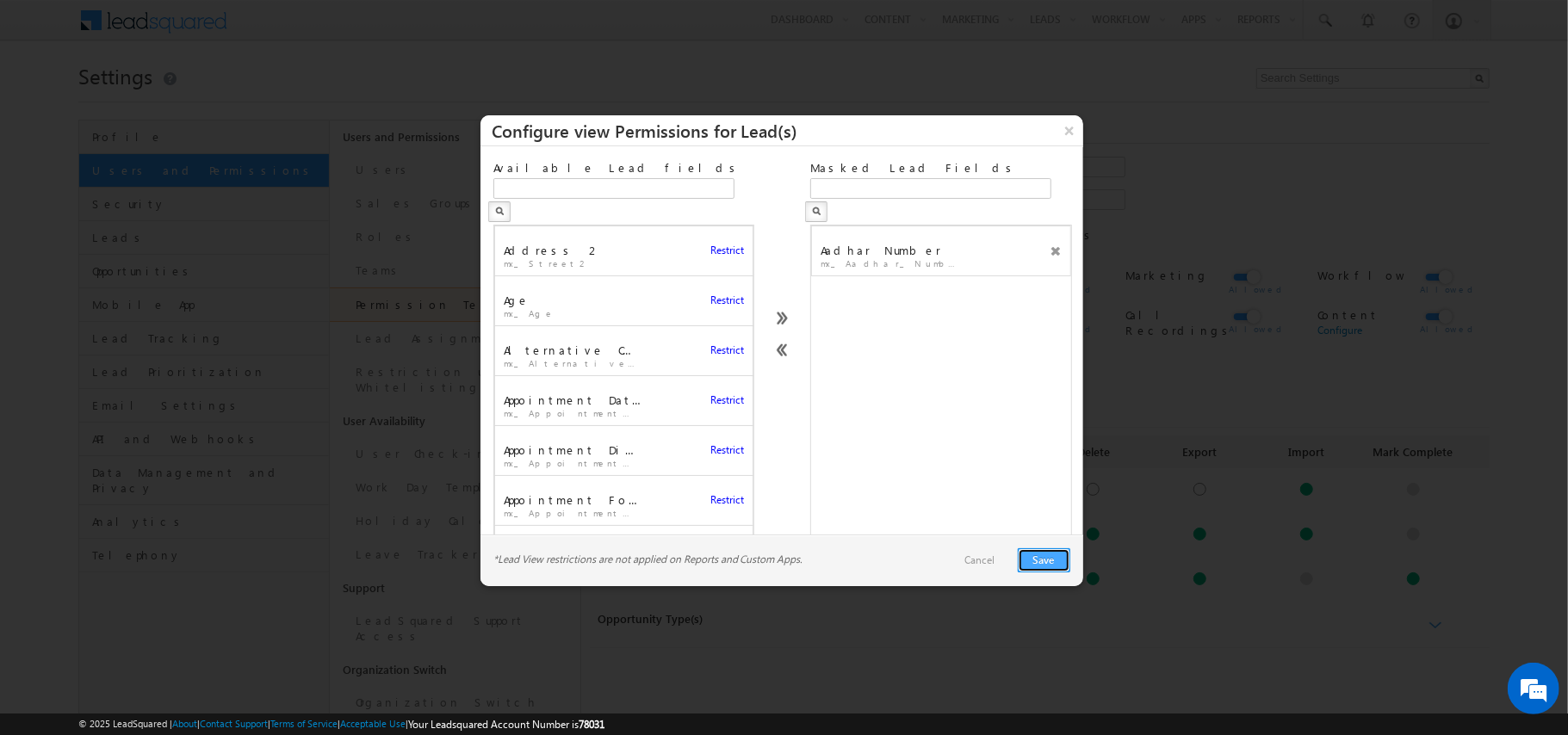 click on "Save" at bounding box center [1044, 560] 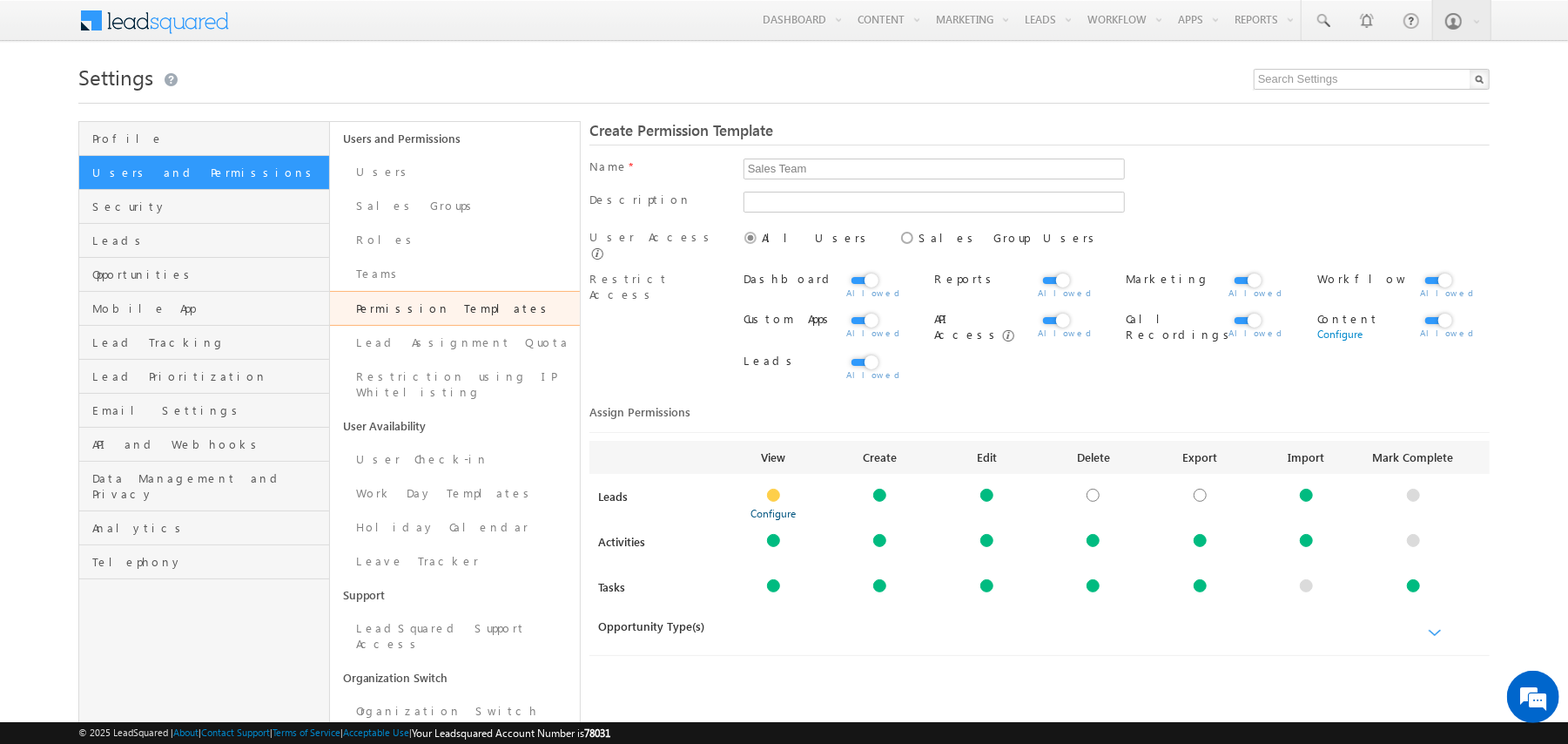 click on "Configure" at bounding box center [774, 513] 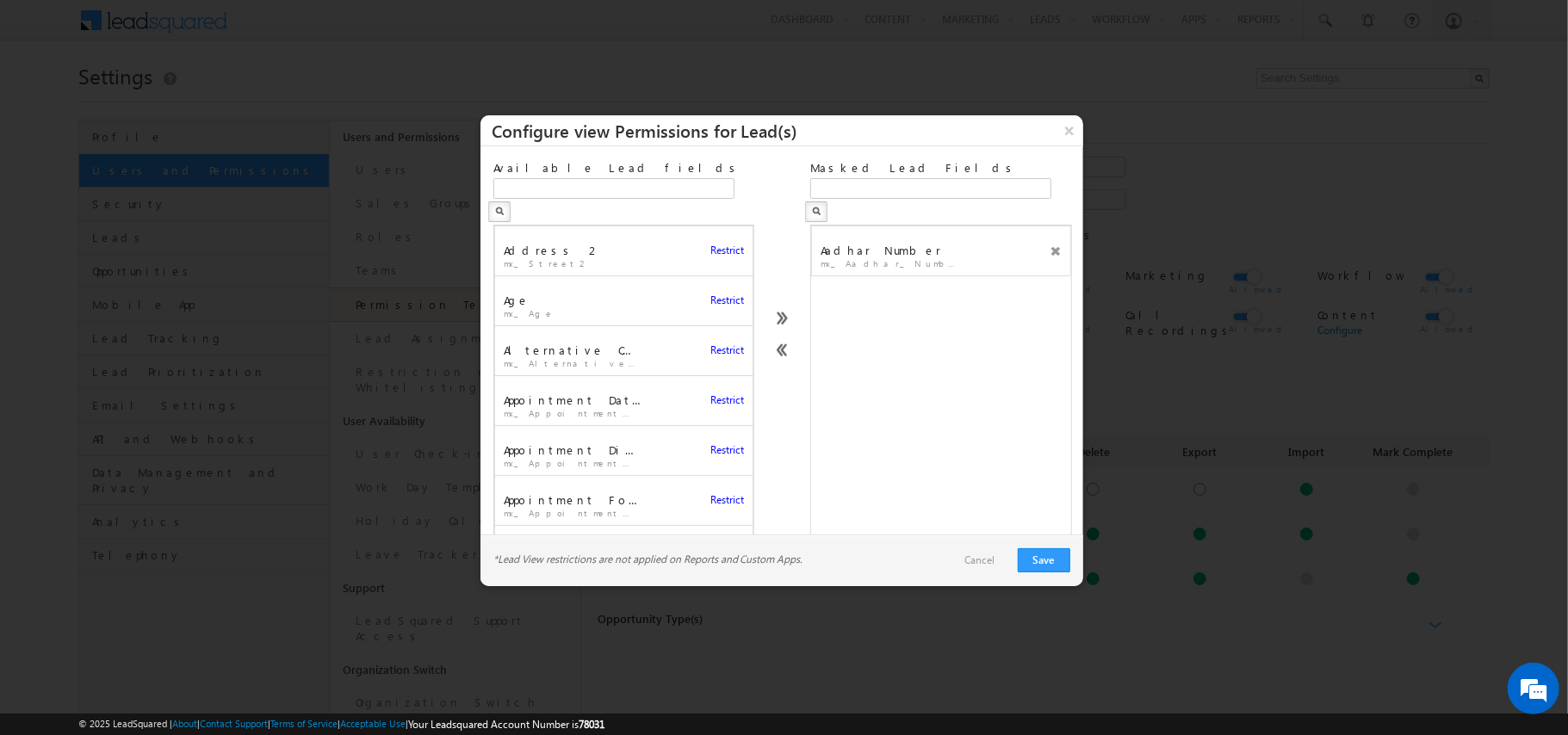 click on "Cancel" at bounding box center (980, 560) 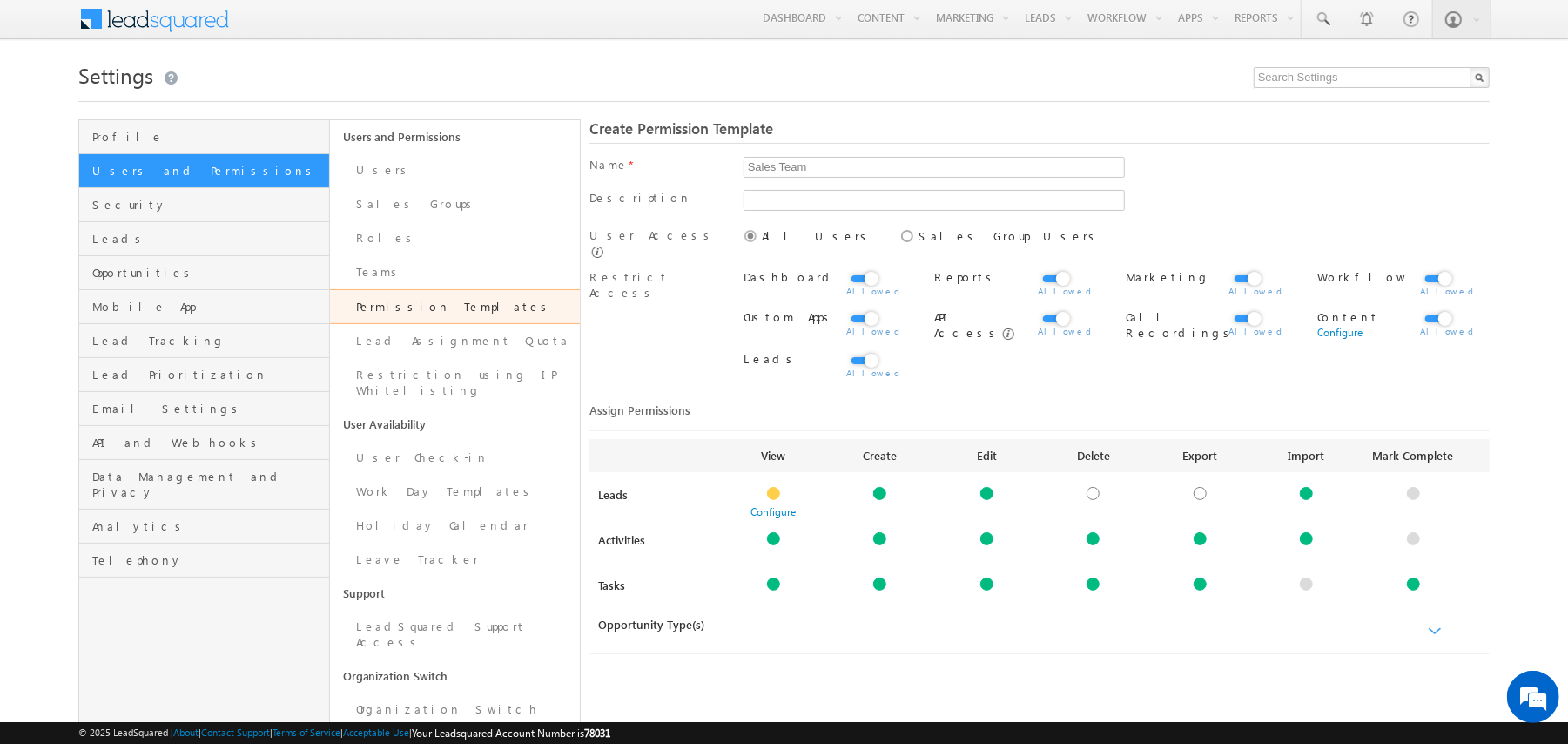scroll, scrollTop: 0, scrollLeft: 0, axis: both 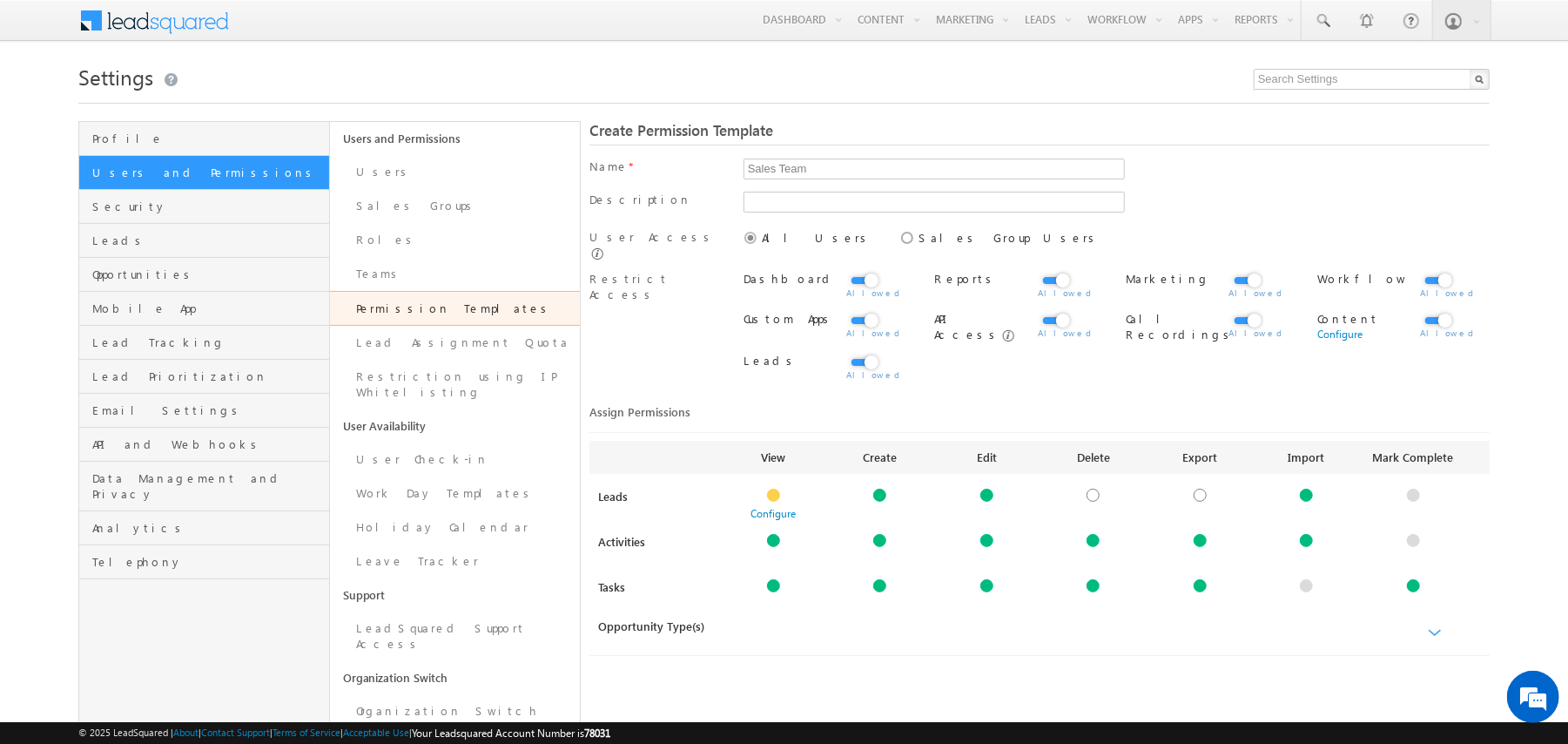 click on "Settings" at bounding box center [784, 75] 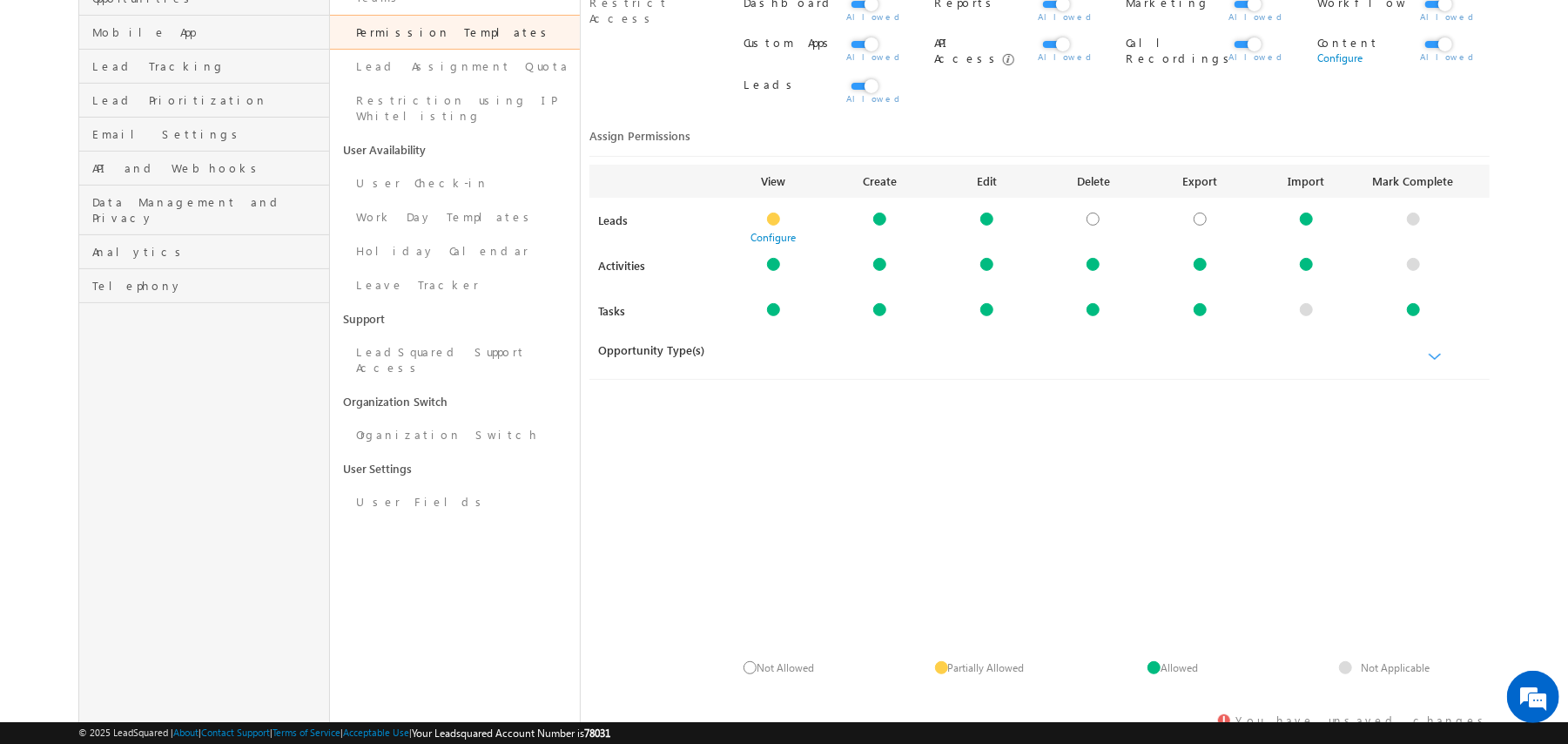 scroll, scrollTop: 377, scrollLeft: 0, axis: vertical 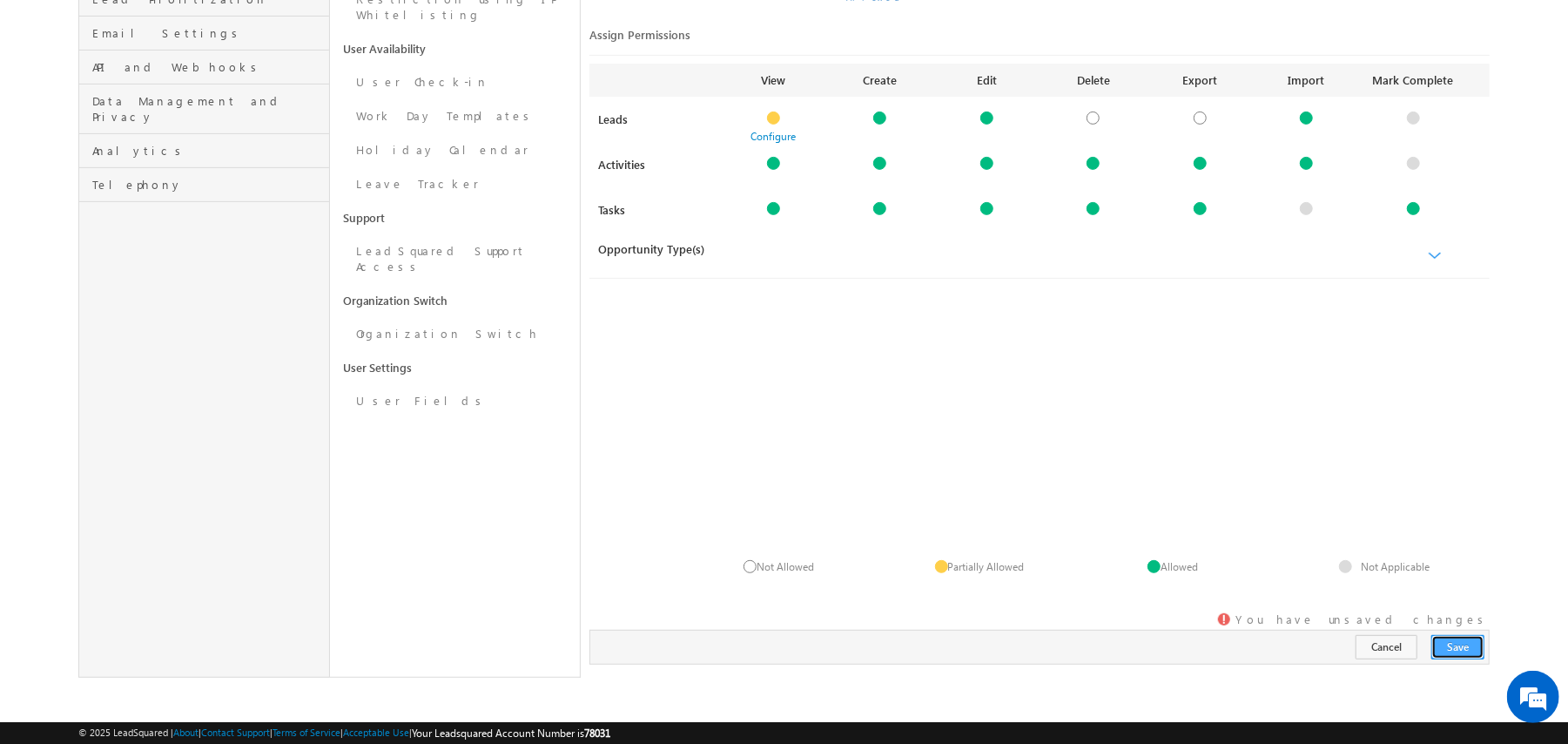 click on "Save" at bounding box center [1457, 647] 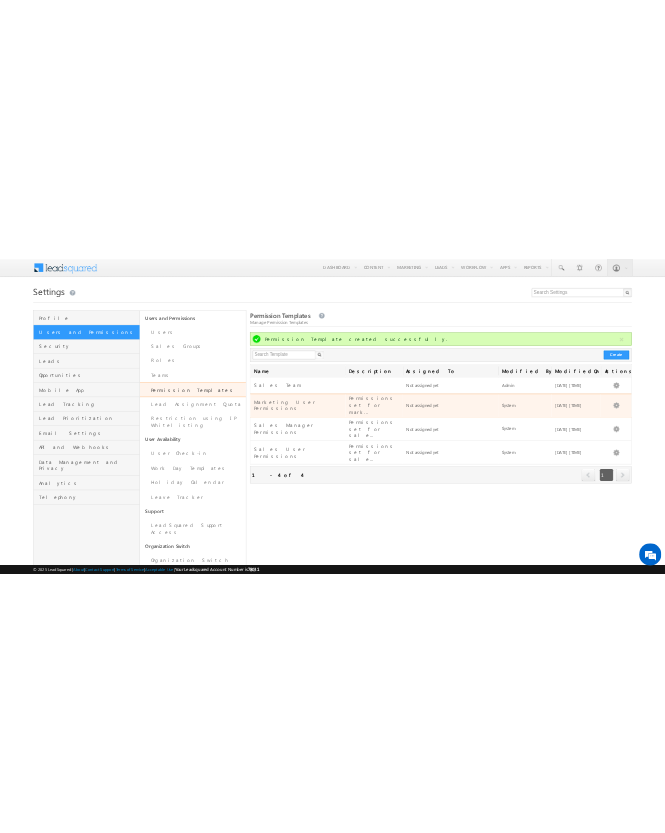scroll, scrollTop: 0, scrollLeft: 0, axis: both 